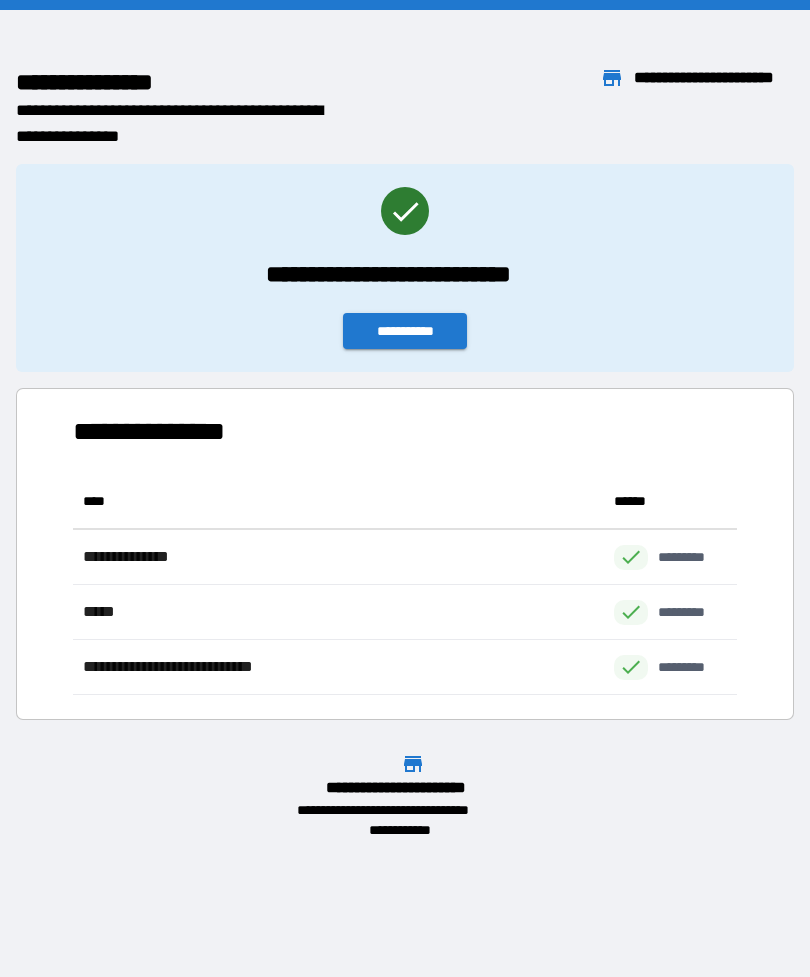 scroll, scrollTop: 0, scrollLeft: 0, axis: both 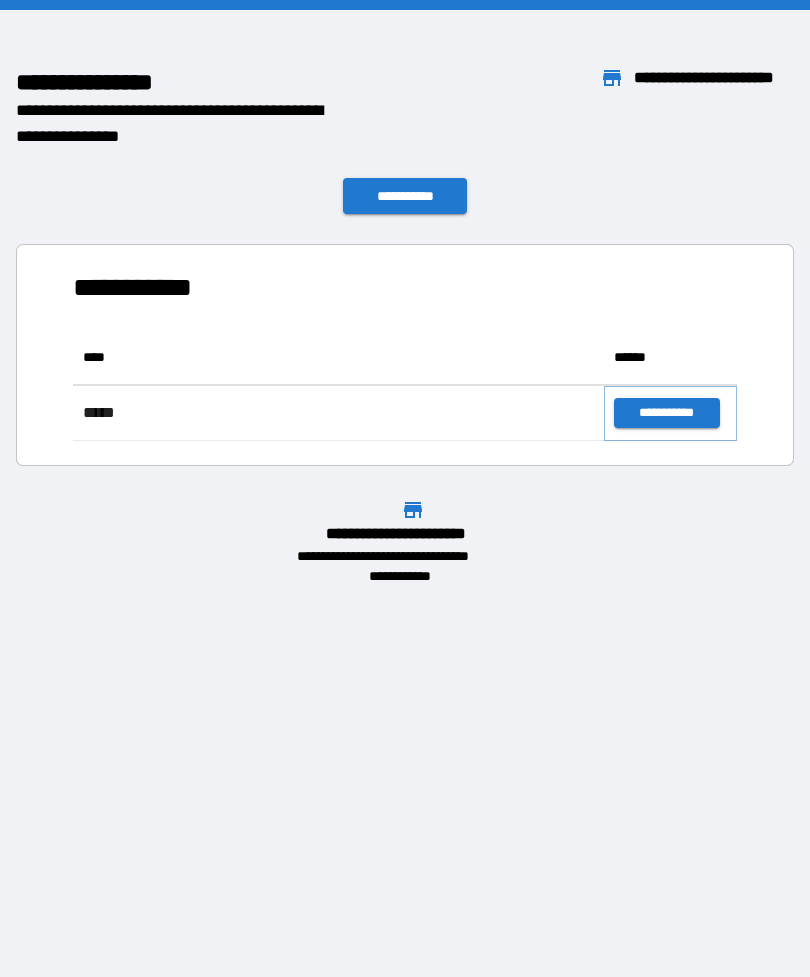 click on "**********" at bounding box center (666, 413) 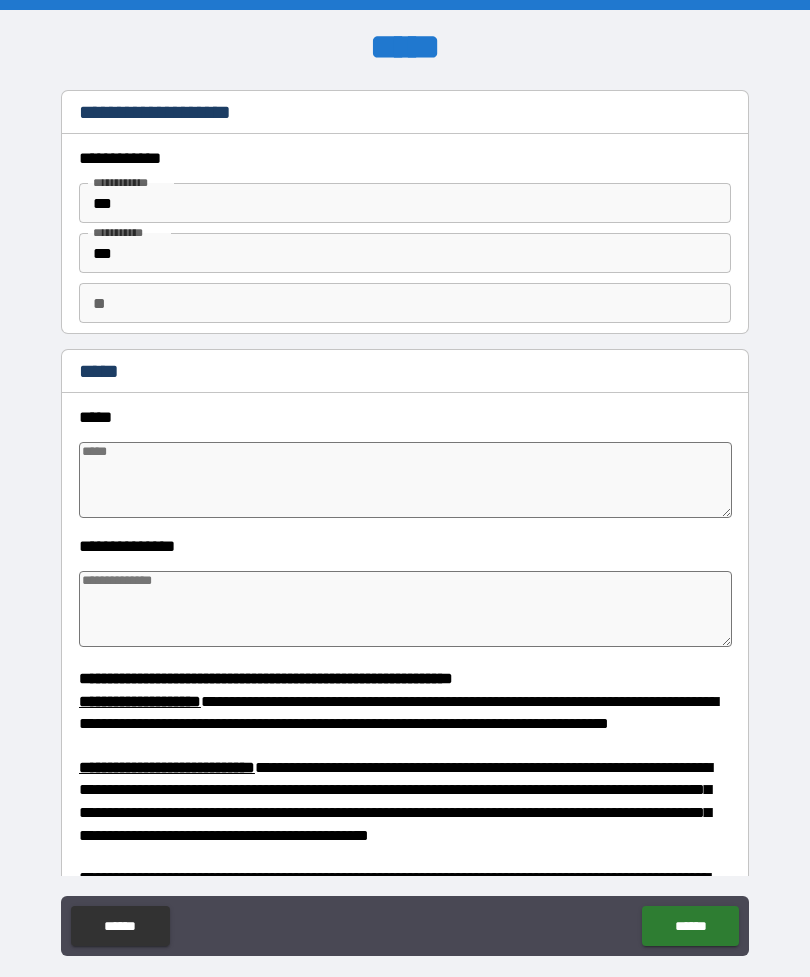 type on "*" 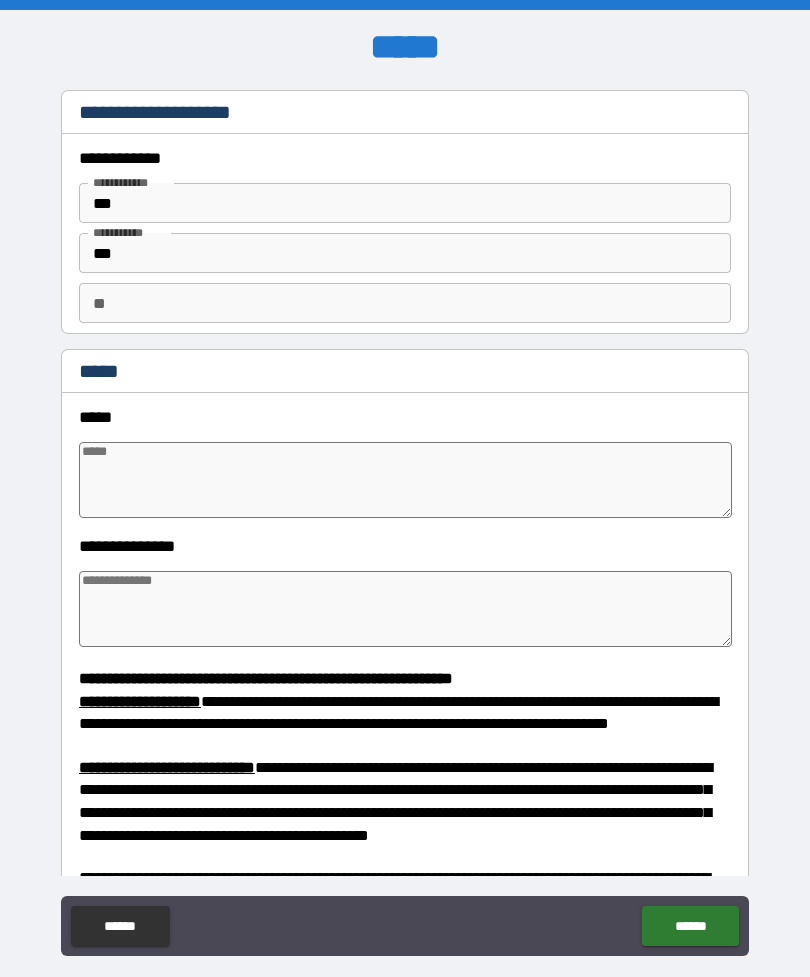 type on "*" 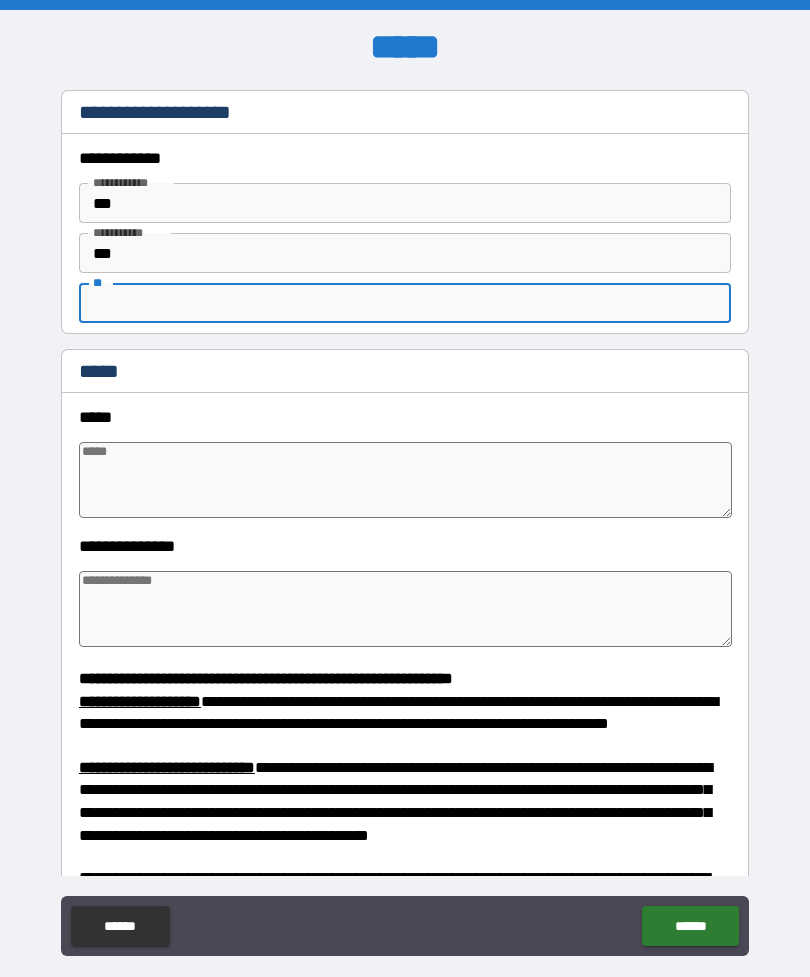 type on "*" 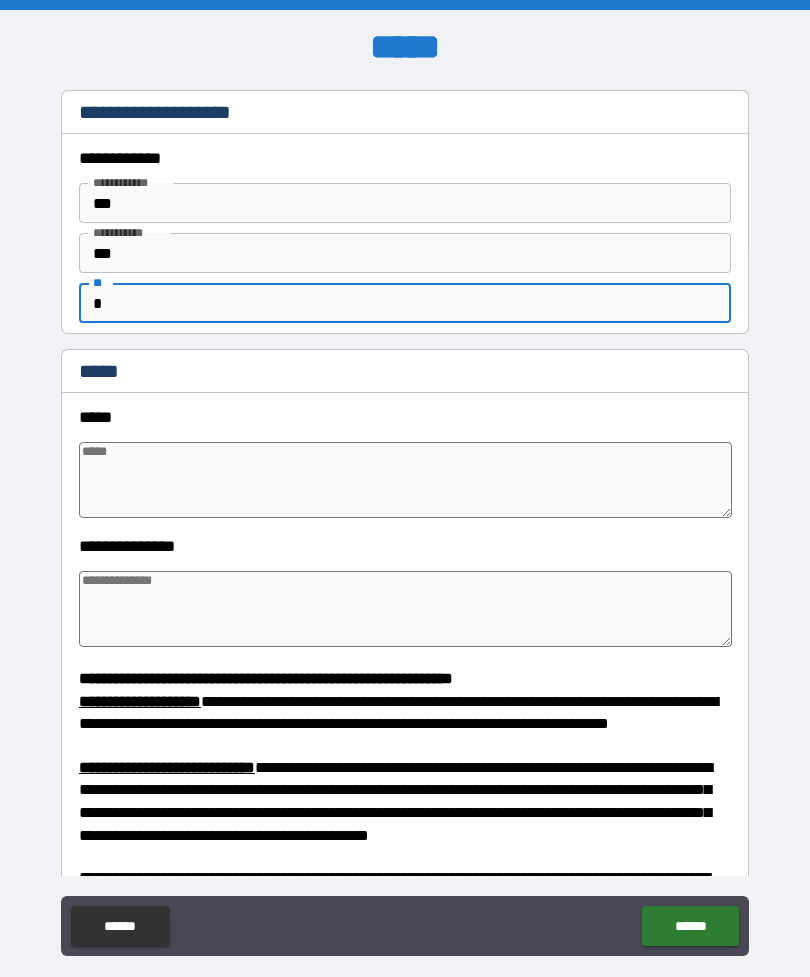 type on "*" 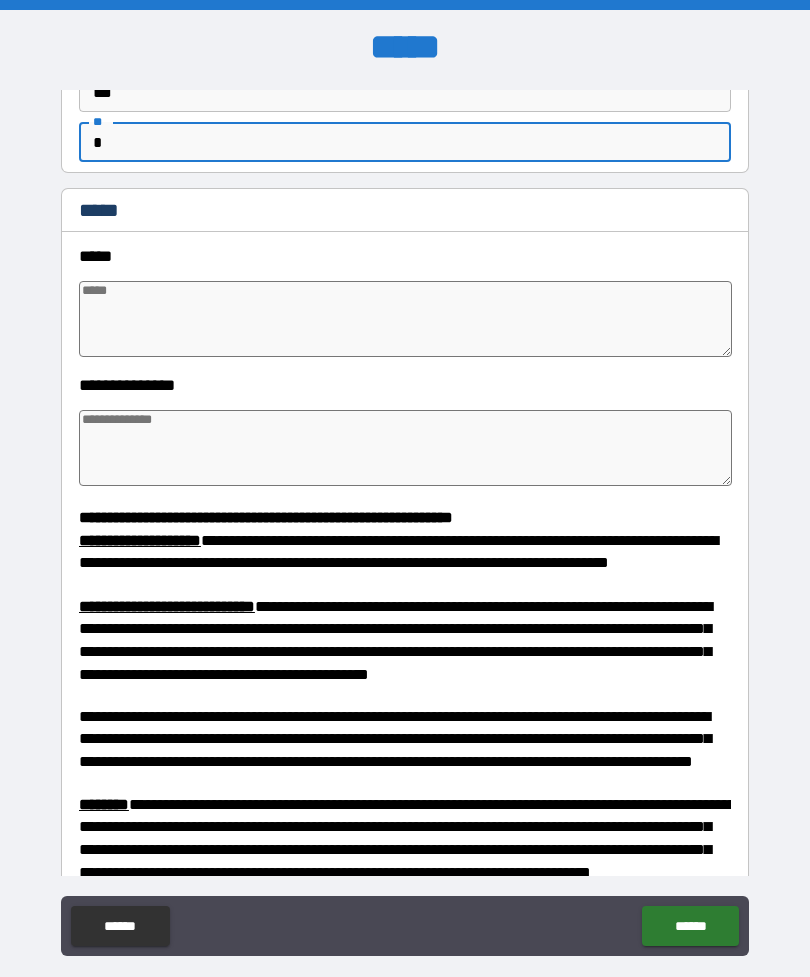 scroll, scrollTop: 190, scrollLeft: 0, axis: vertical 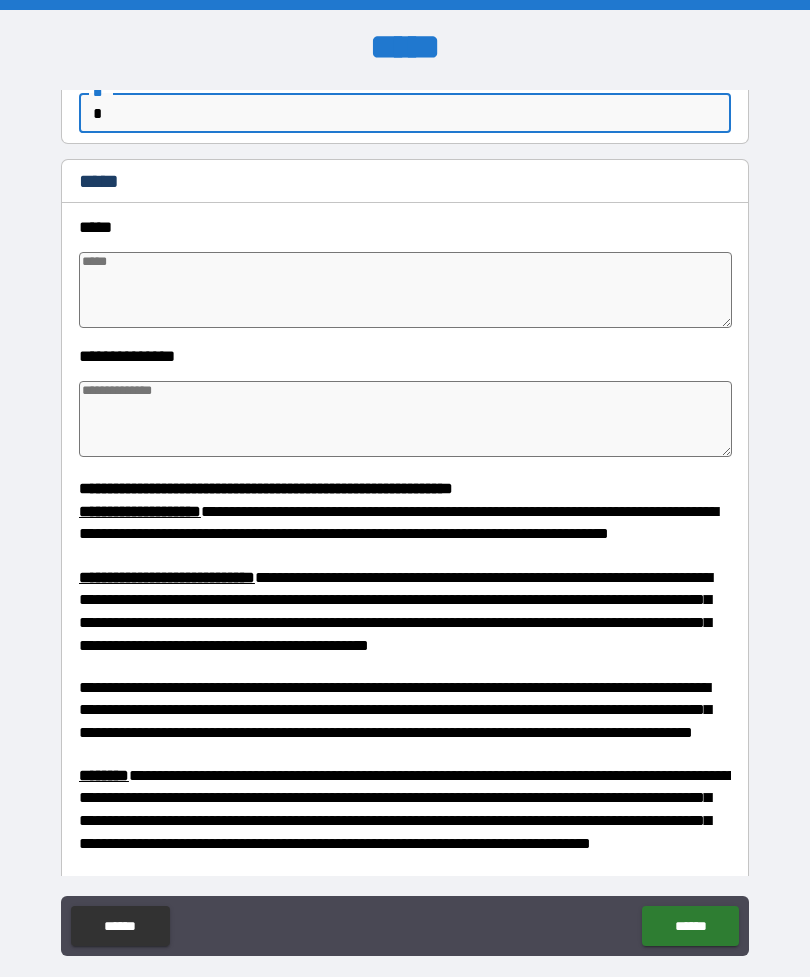 type on "*" 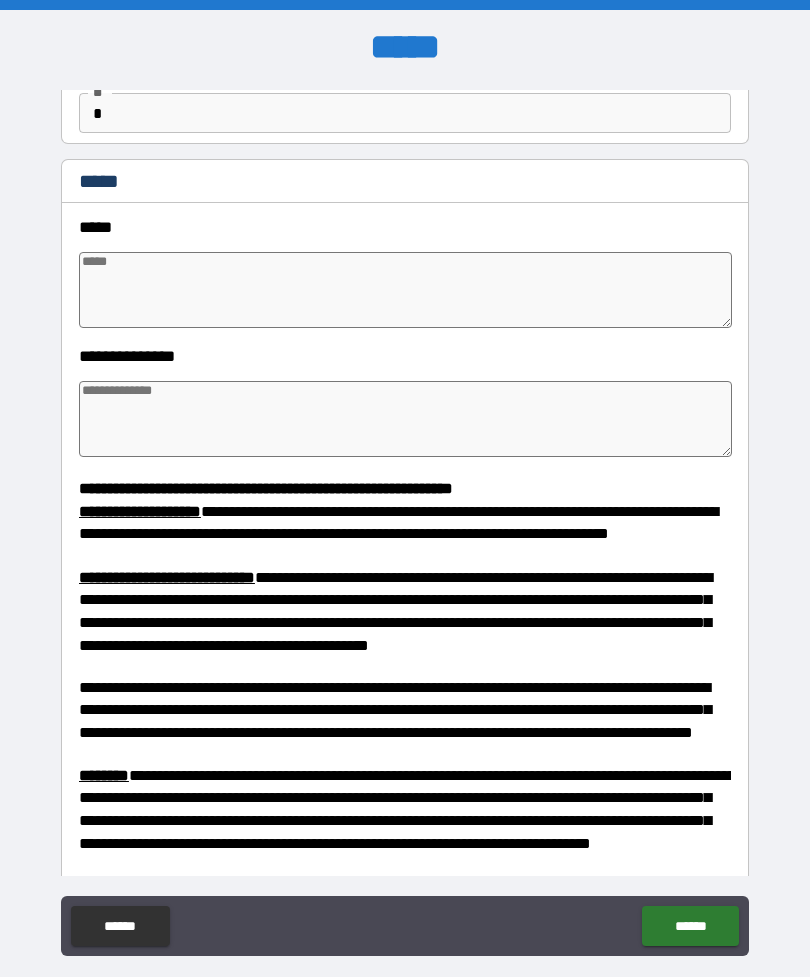 type on "*" 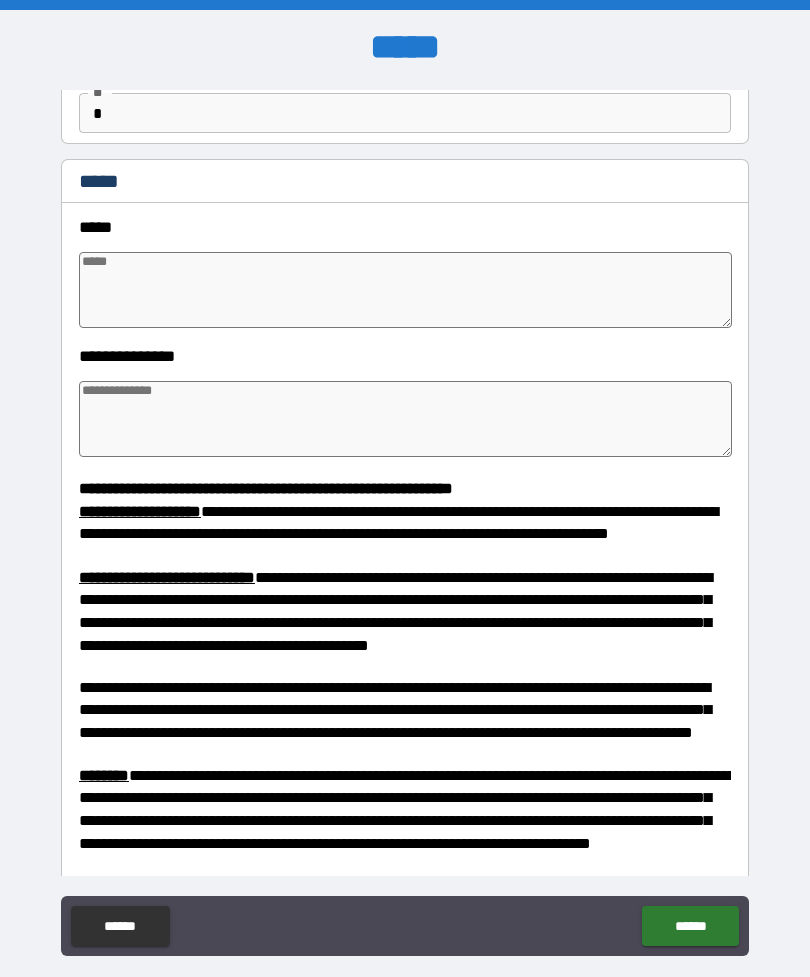 type on "*" 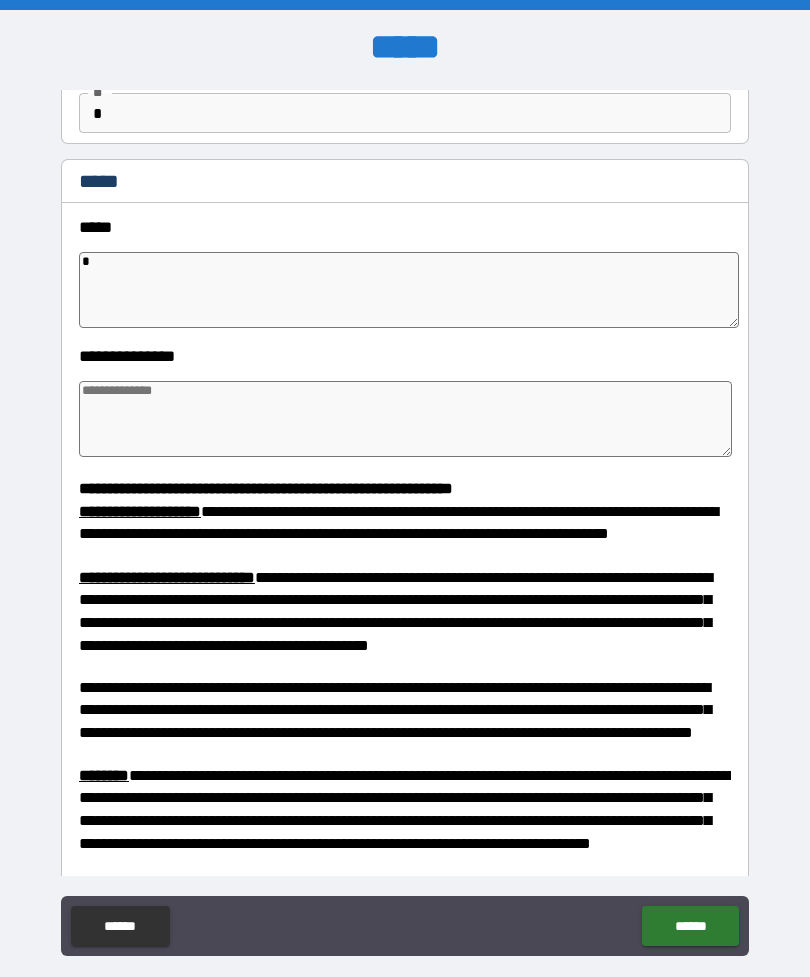 type on "*" 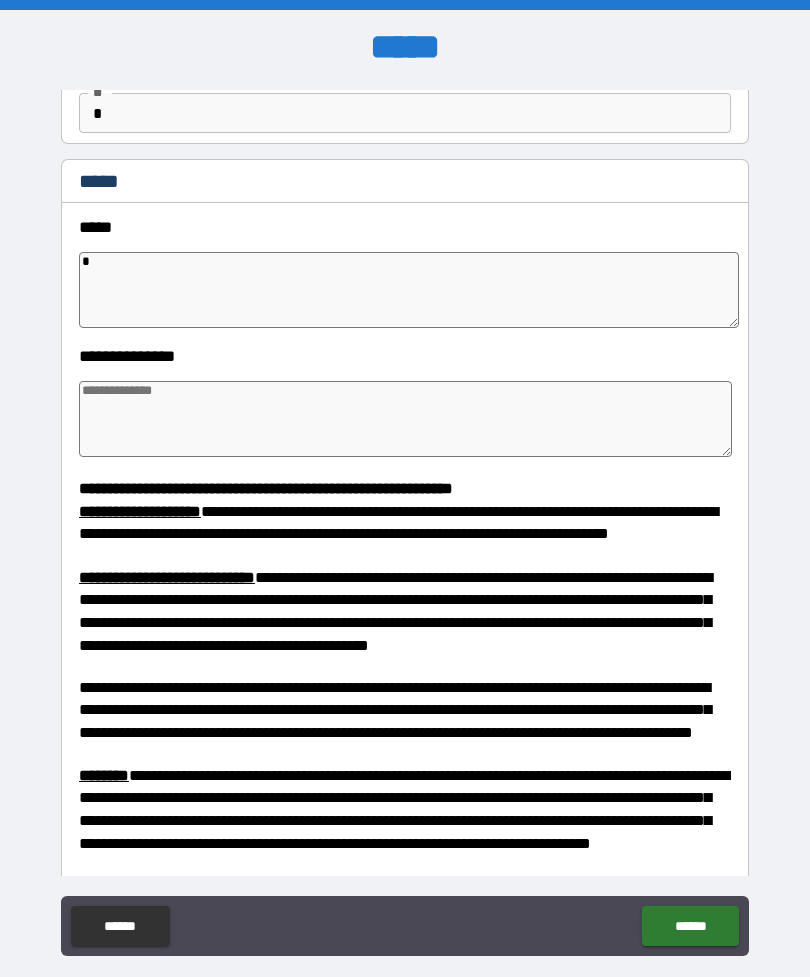 type on "*" 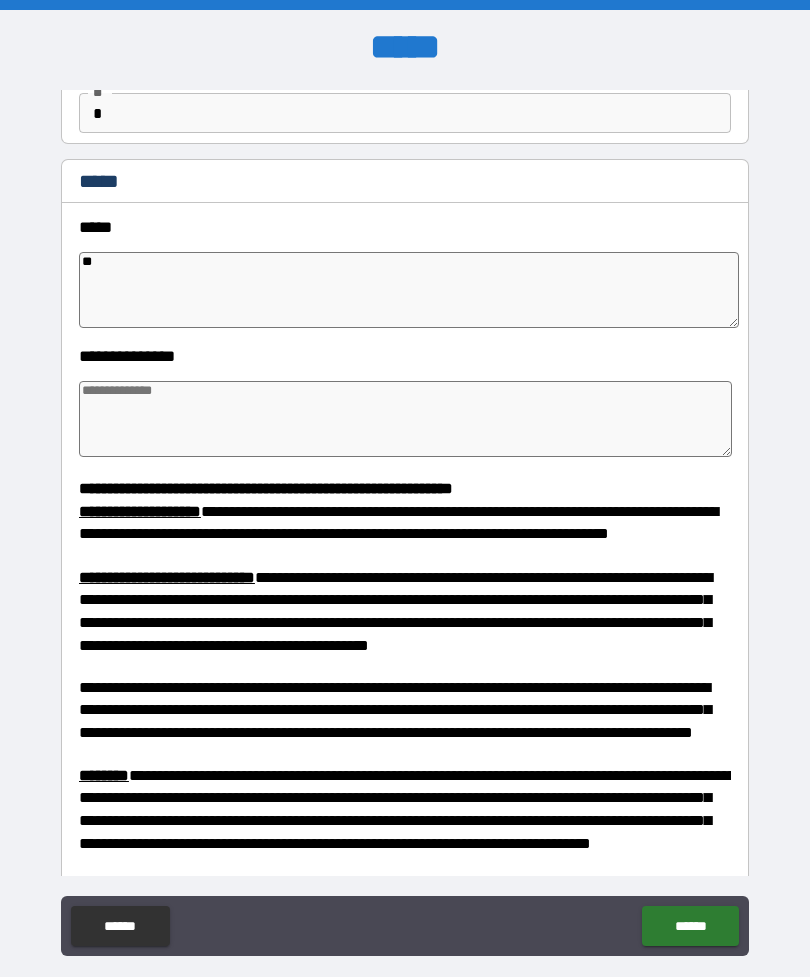 type on "*" 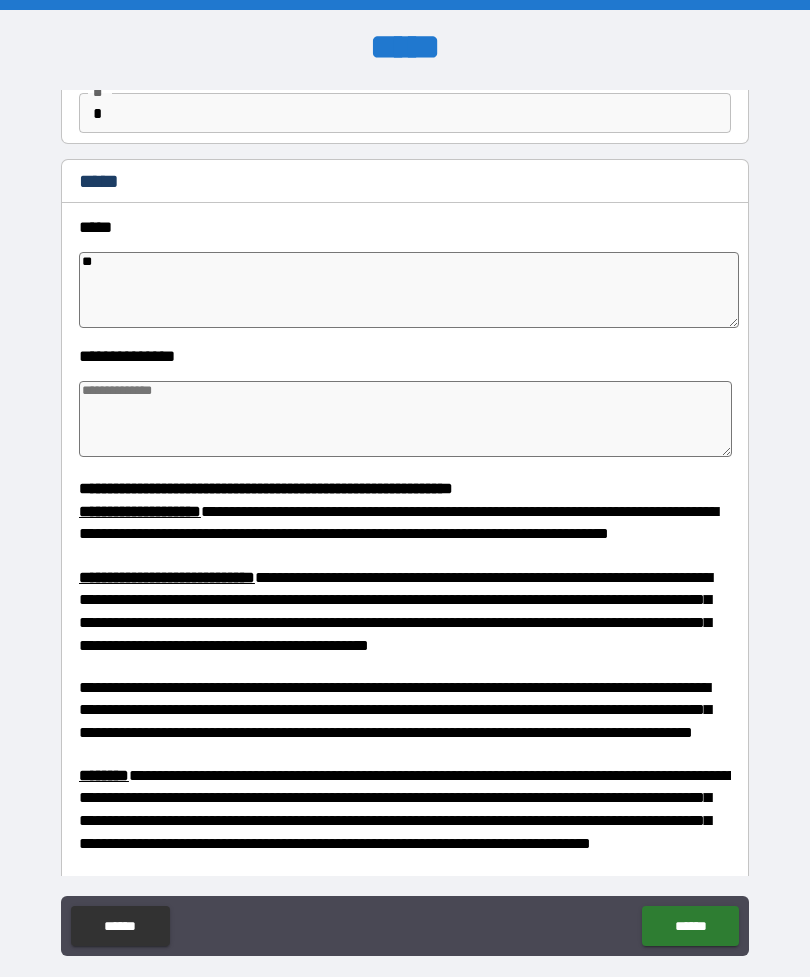 type on "*" 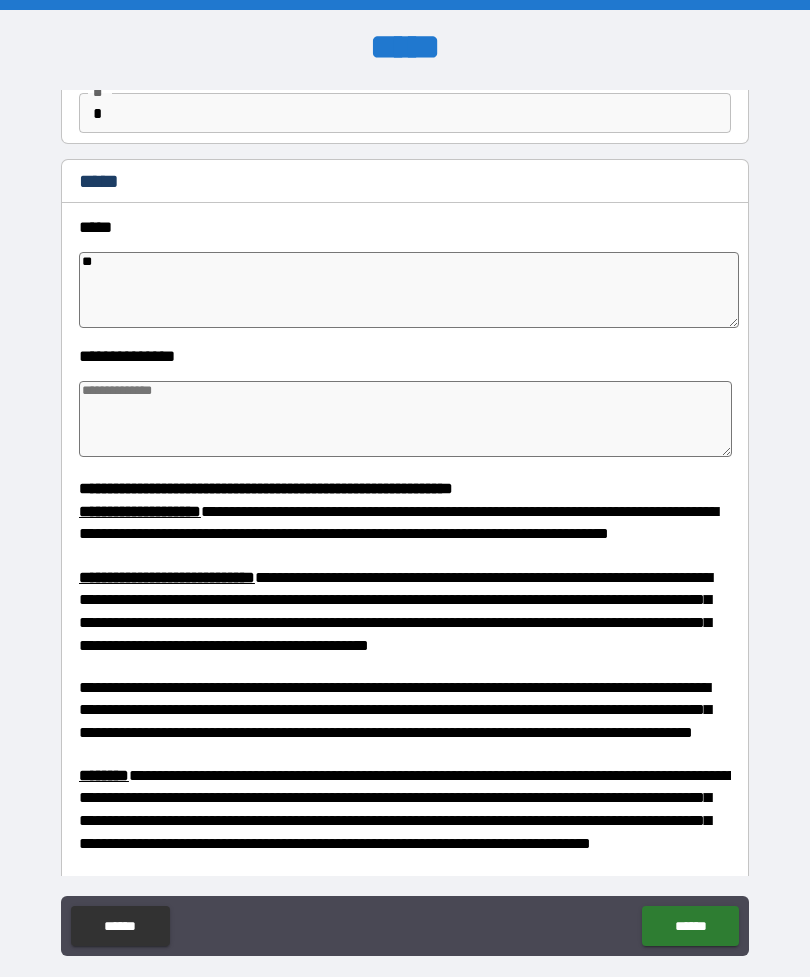type on "*" 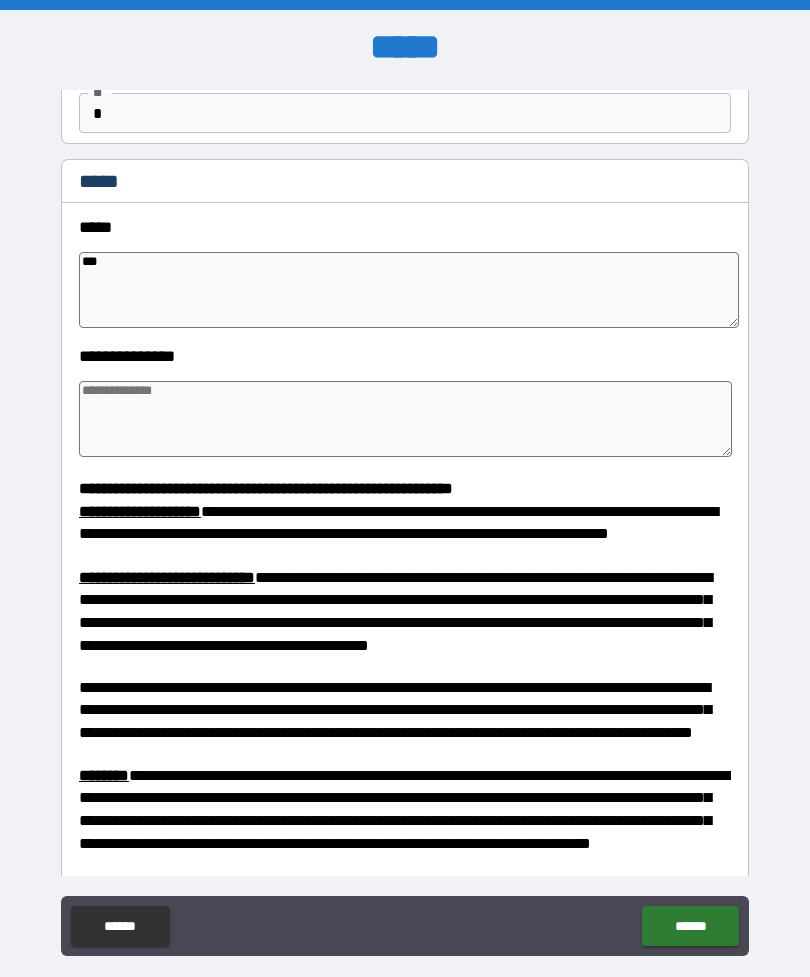 type on "*" 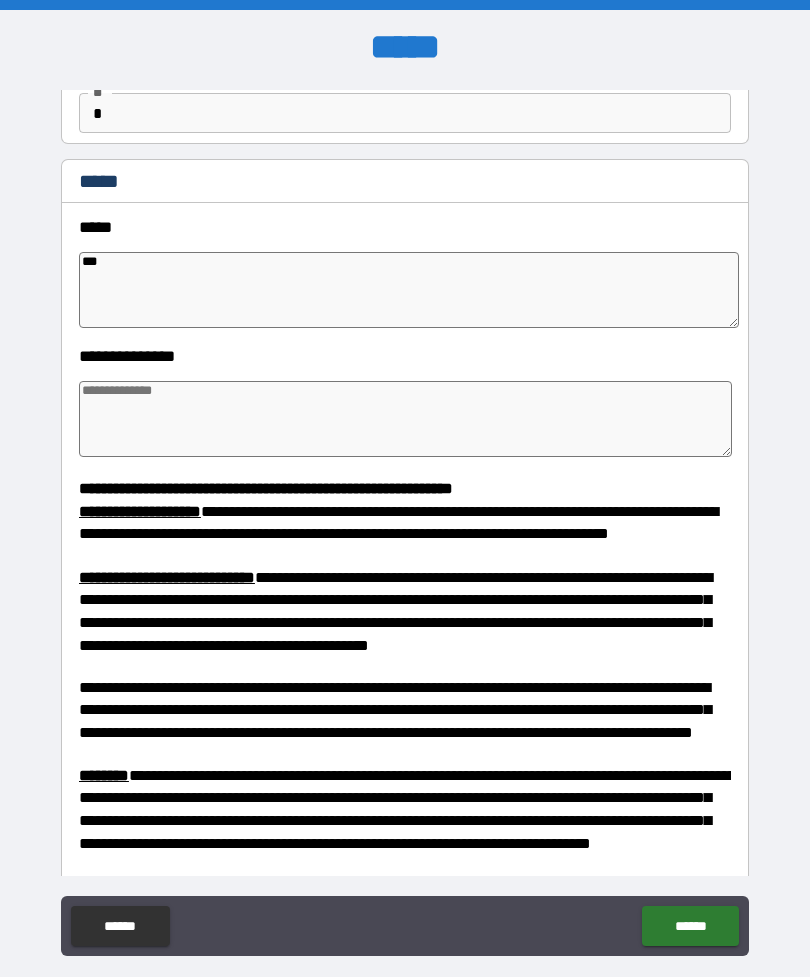type on "*" 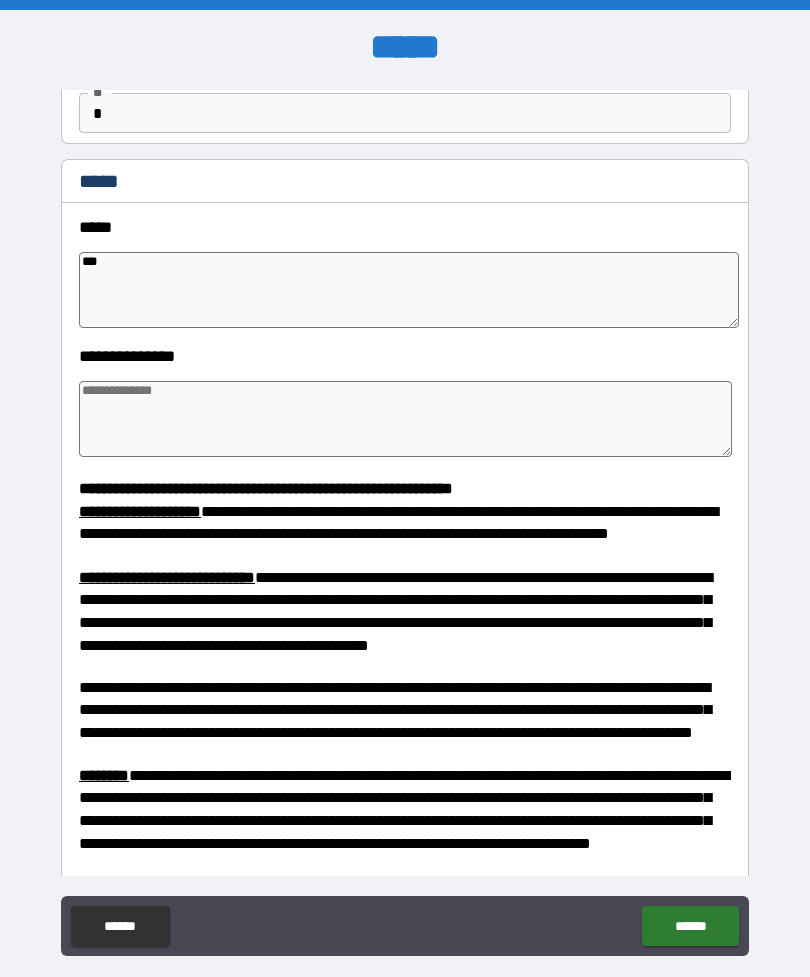 type on "*" 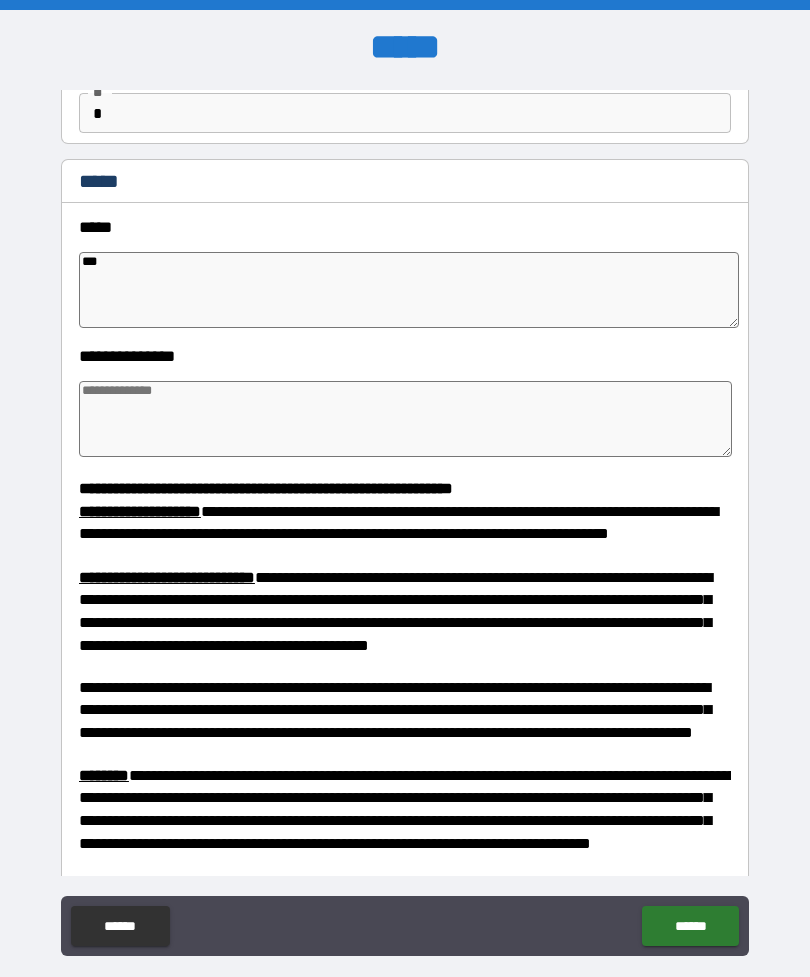 type on "***" 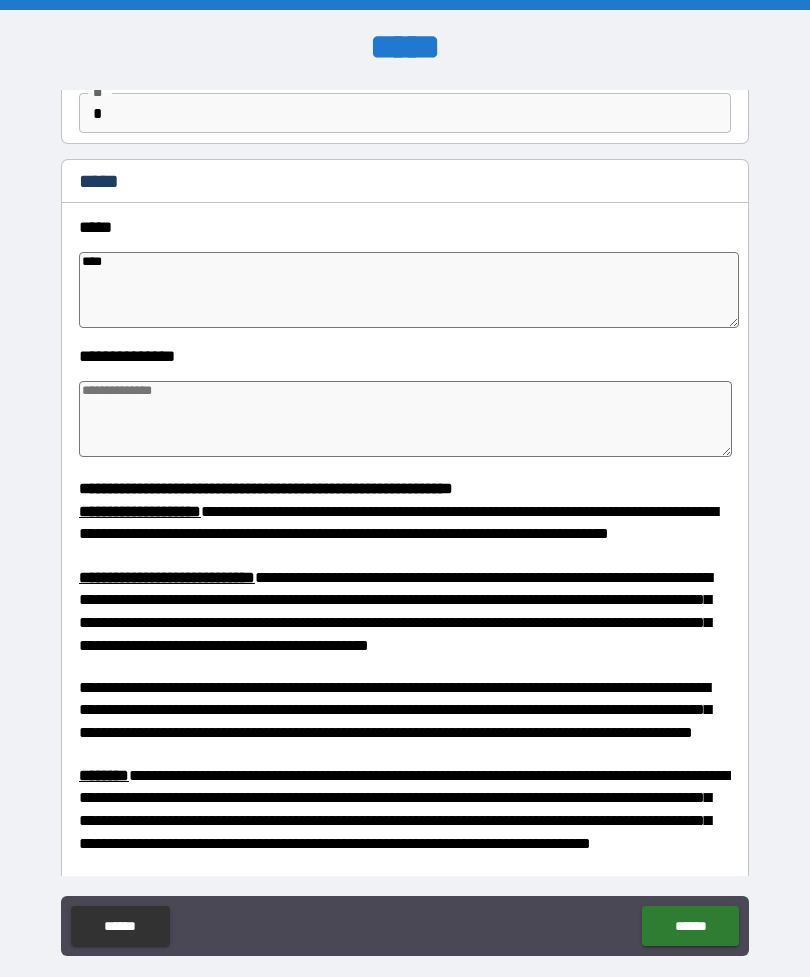 type on "*" 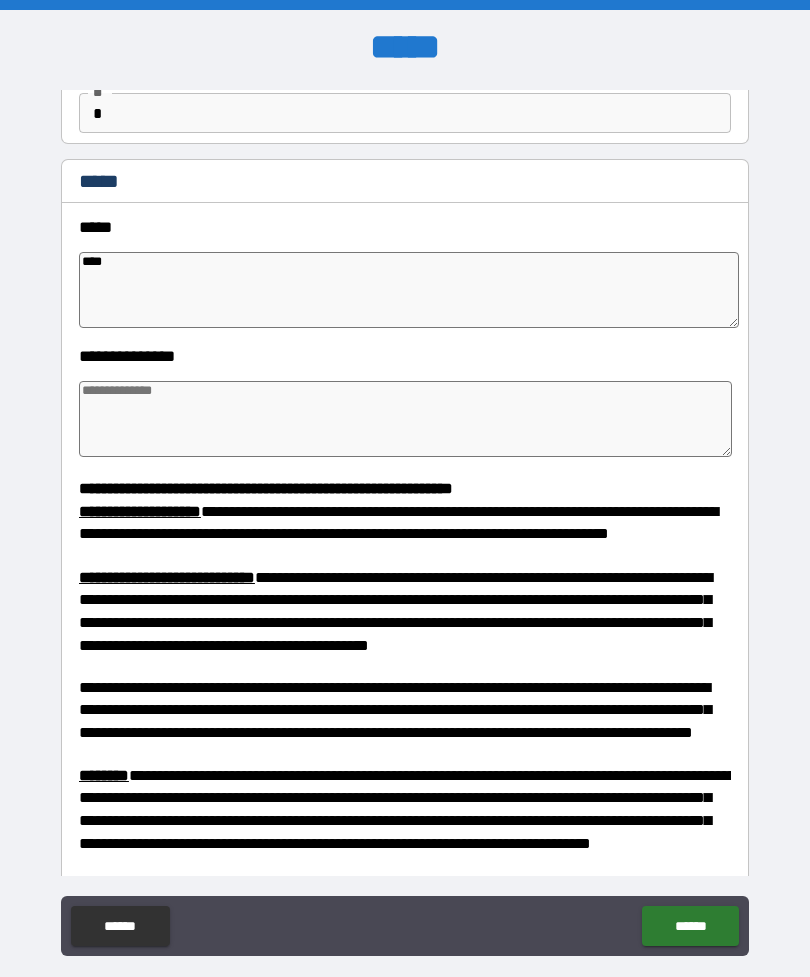 type on "*" 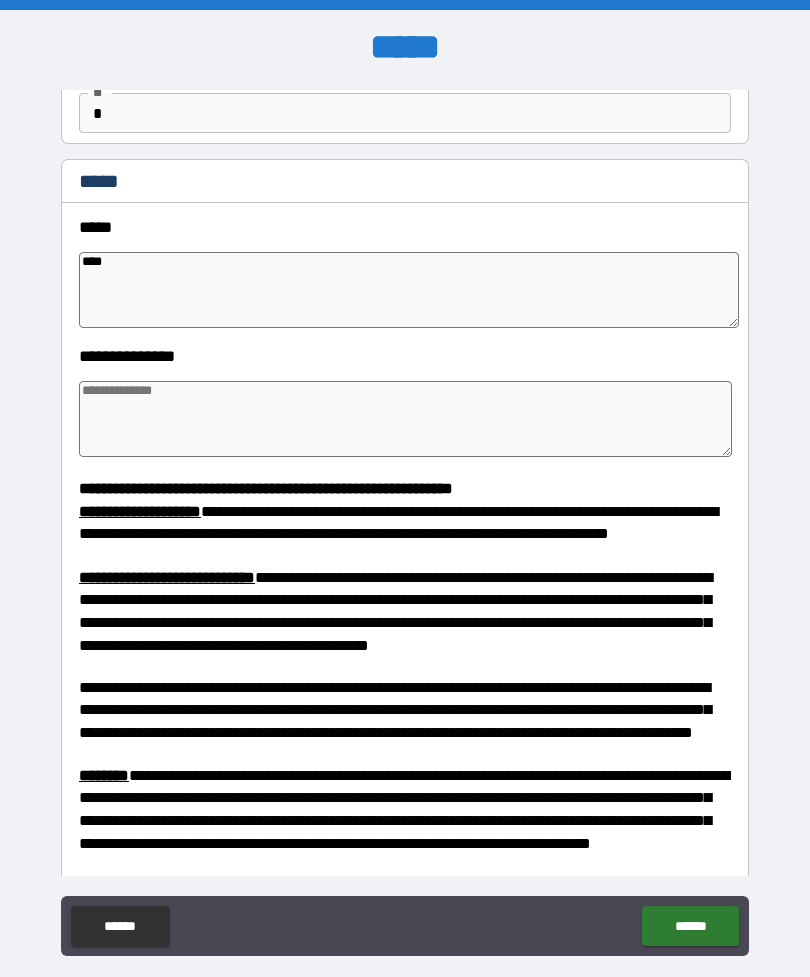 type on "*" 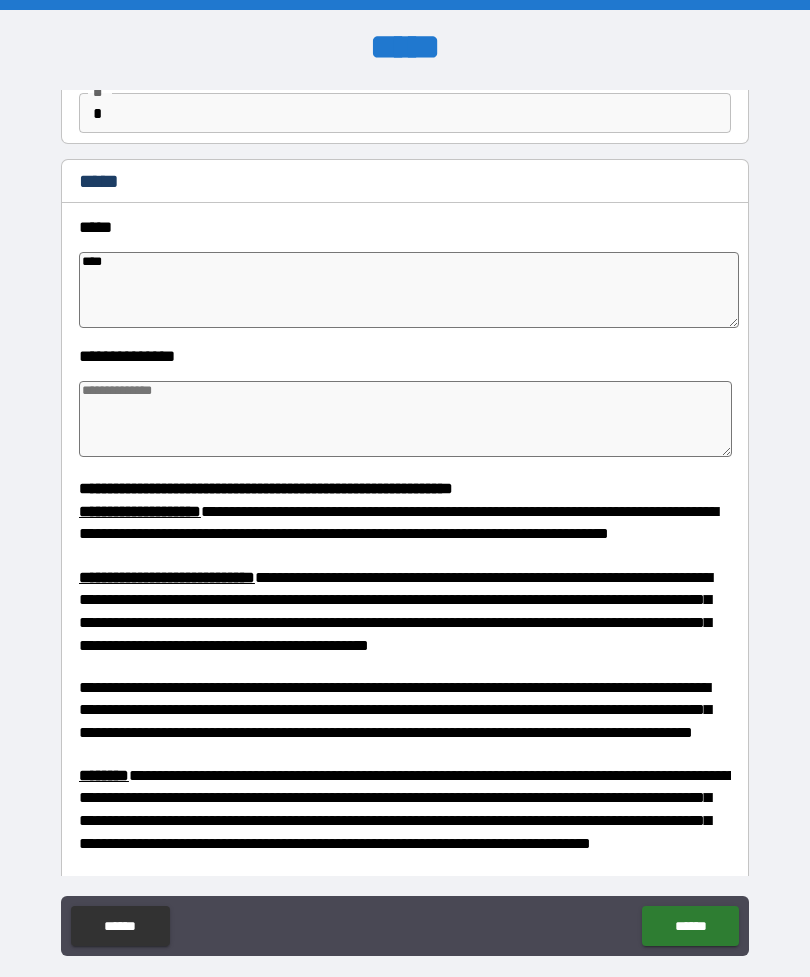 type on "*****" 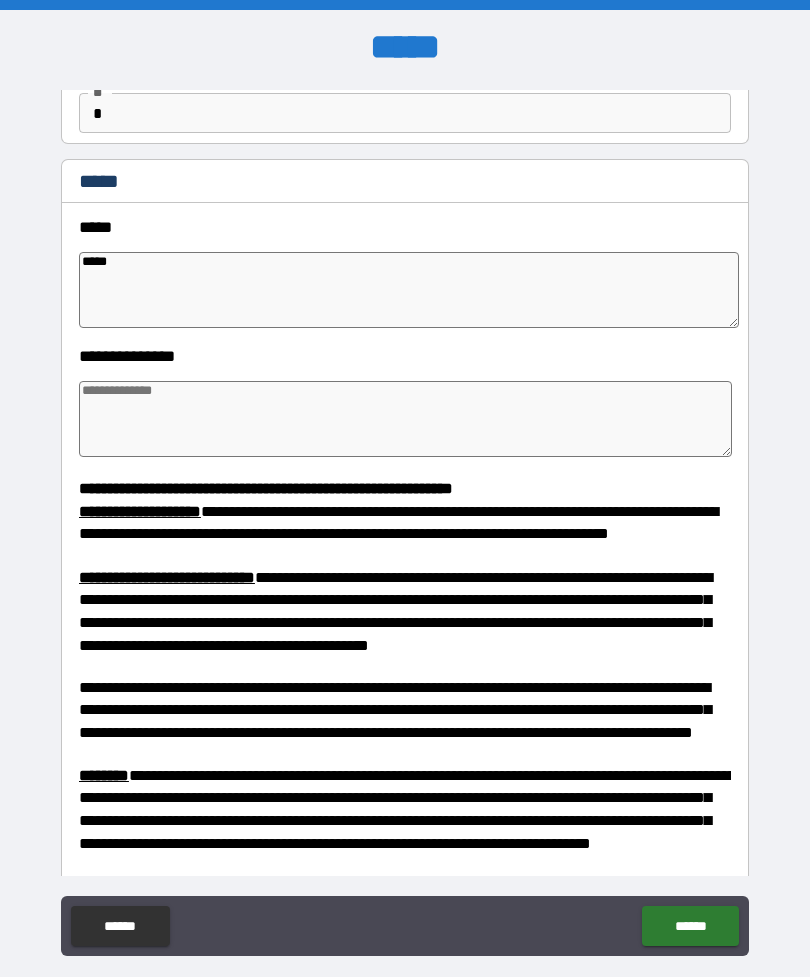 type on "*" 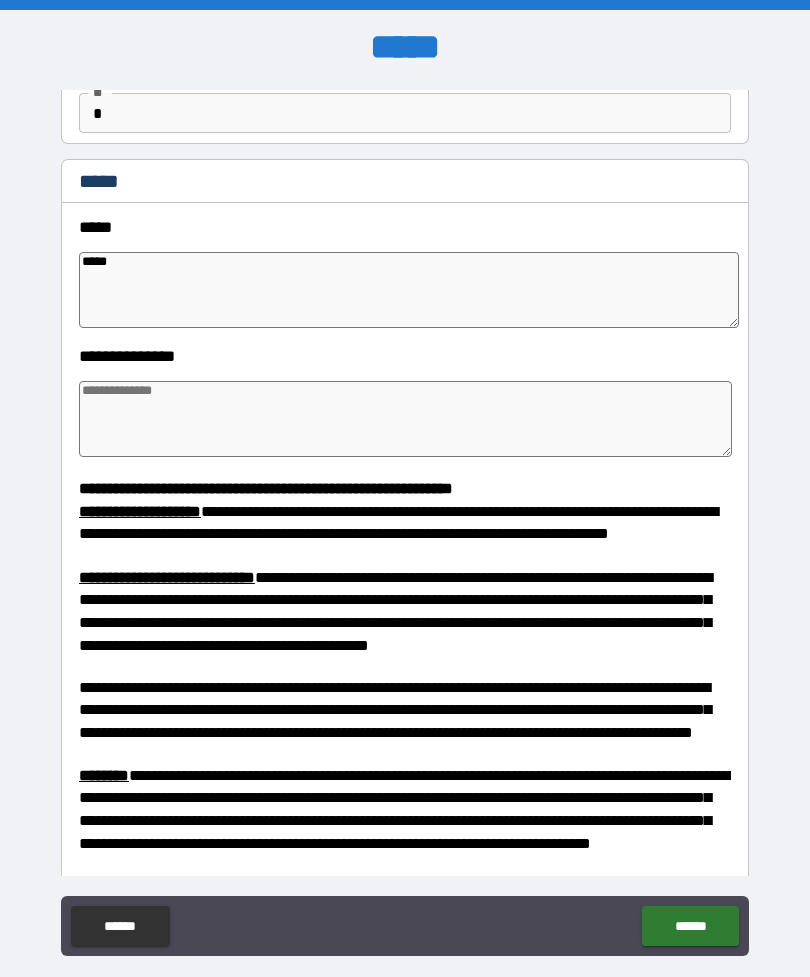 type on "*" 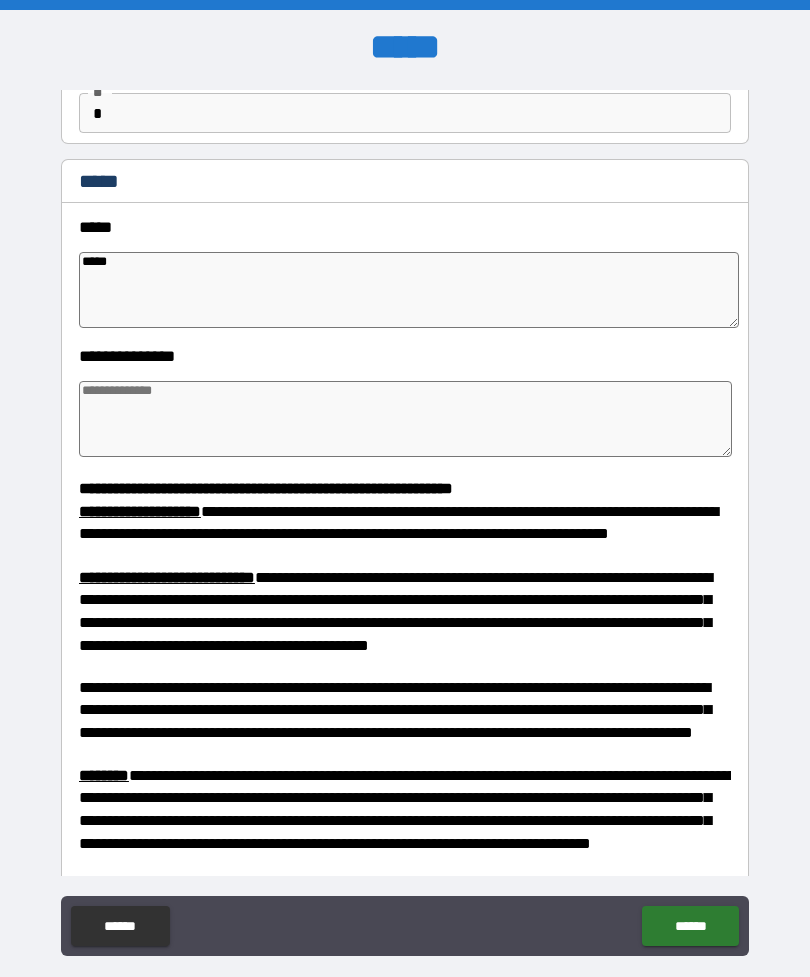 type on "*" 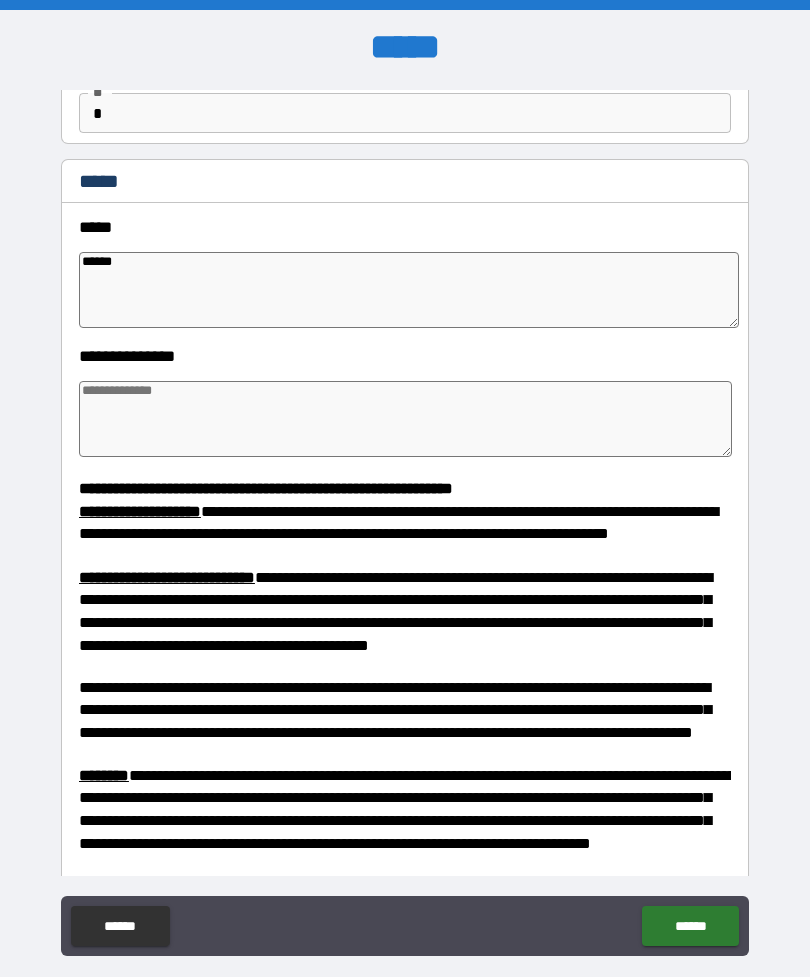 type on "*" 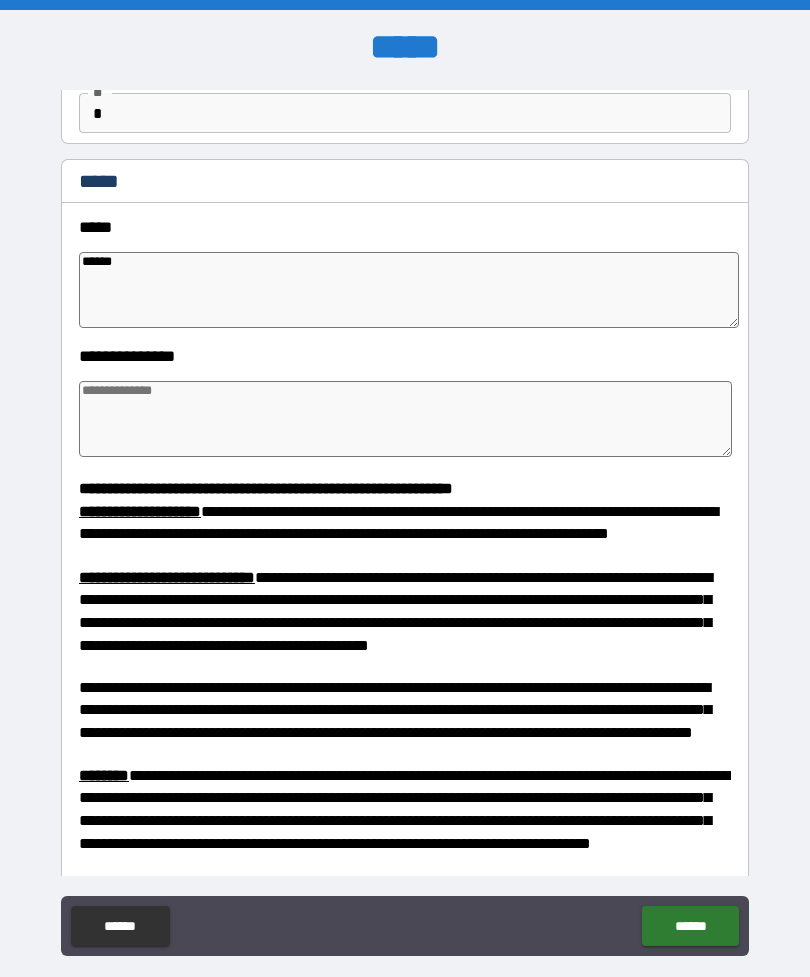 type on "*" 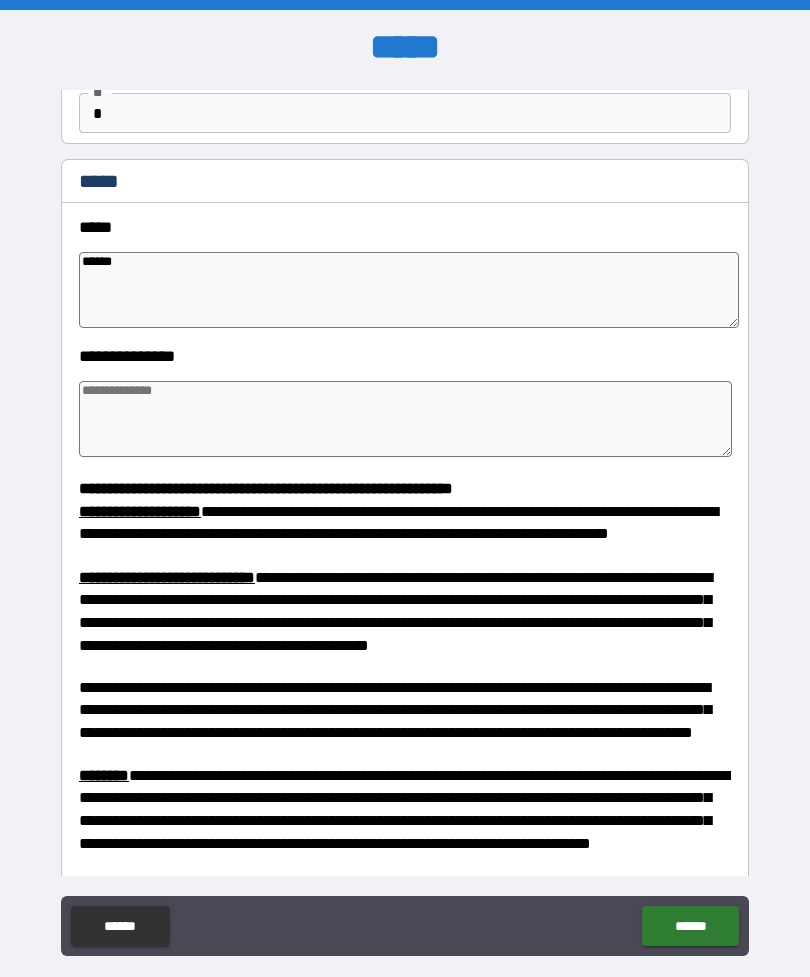type on "*" 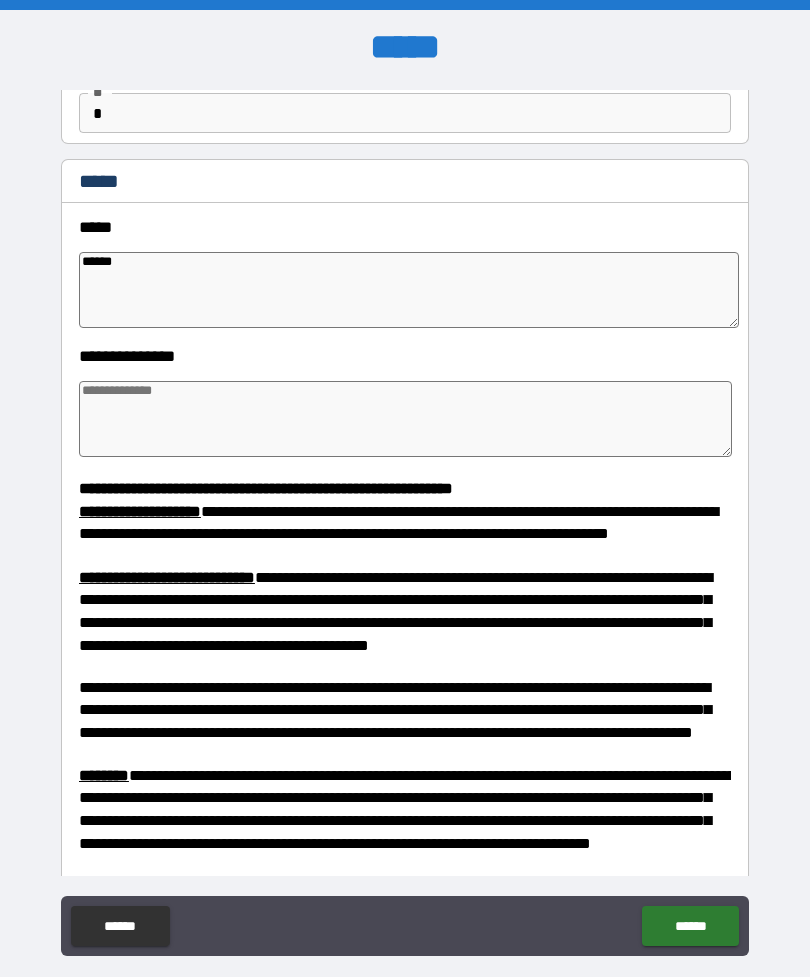 type on "*******" 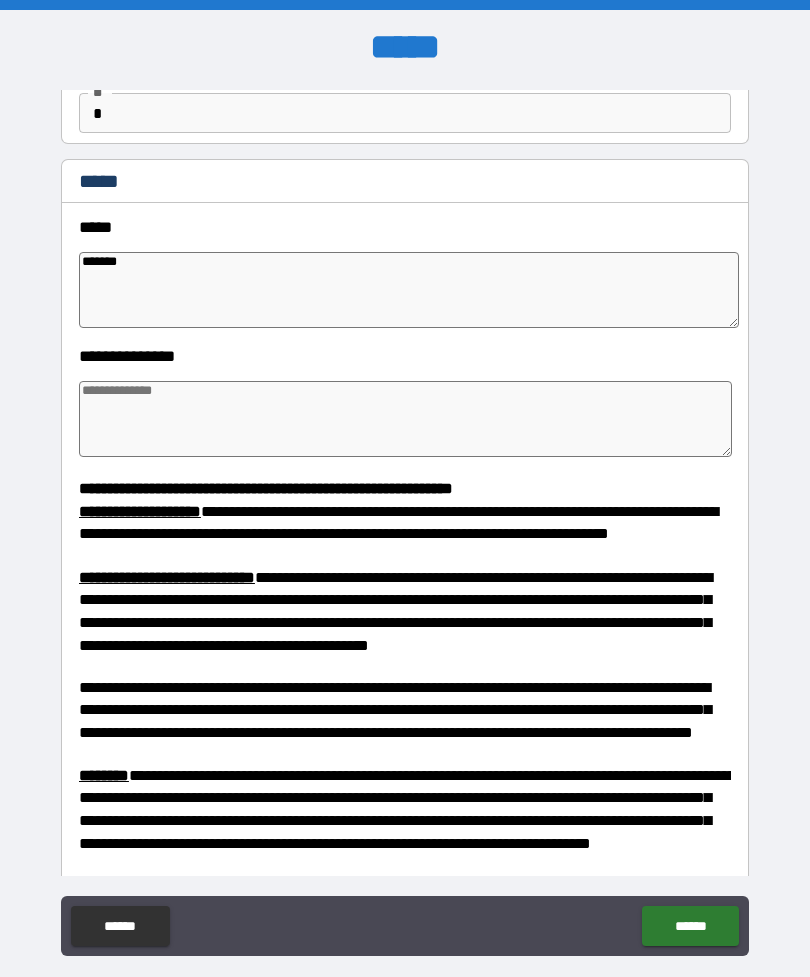 type on "*" 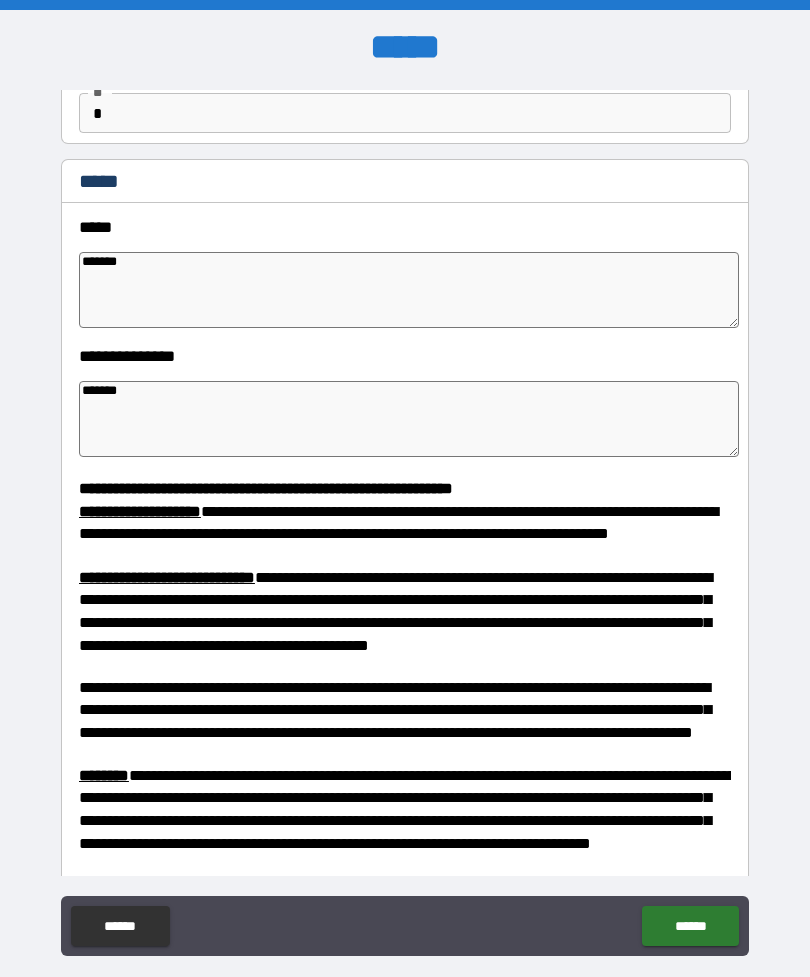 click on "*******" at bounding box center [409, 419] 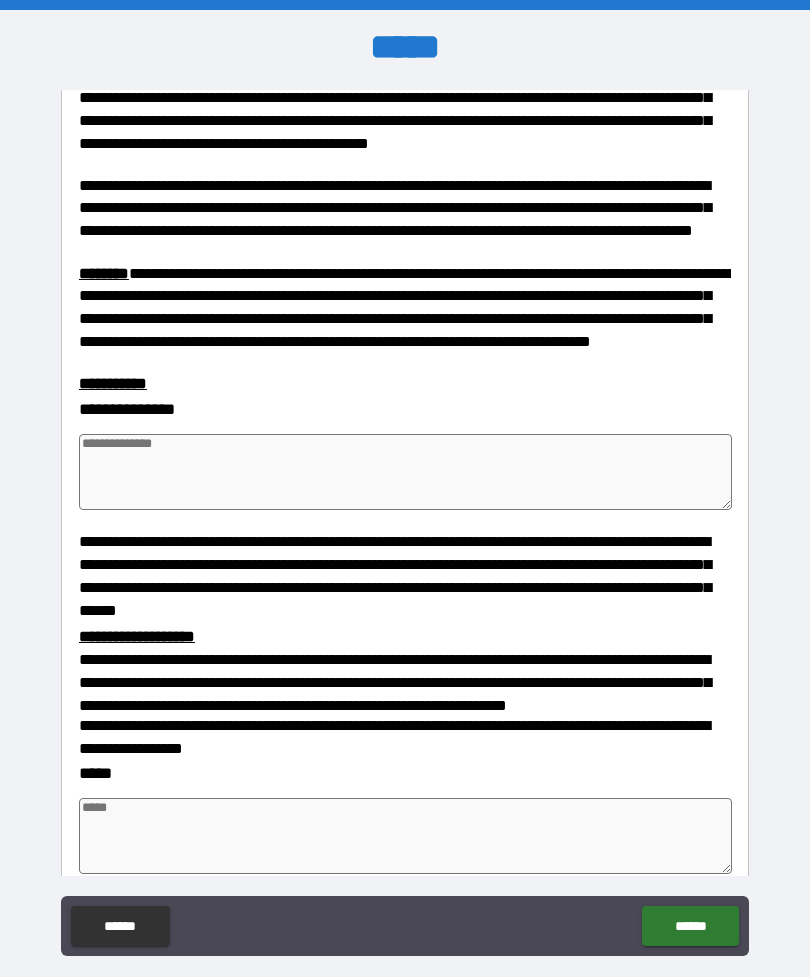 scroll, scrollTop: 703, scrollLeft: 0, axis: vertical 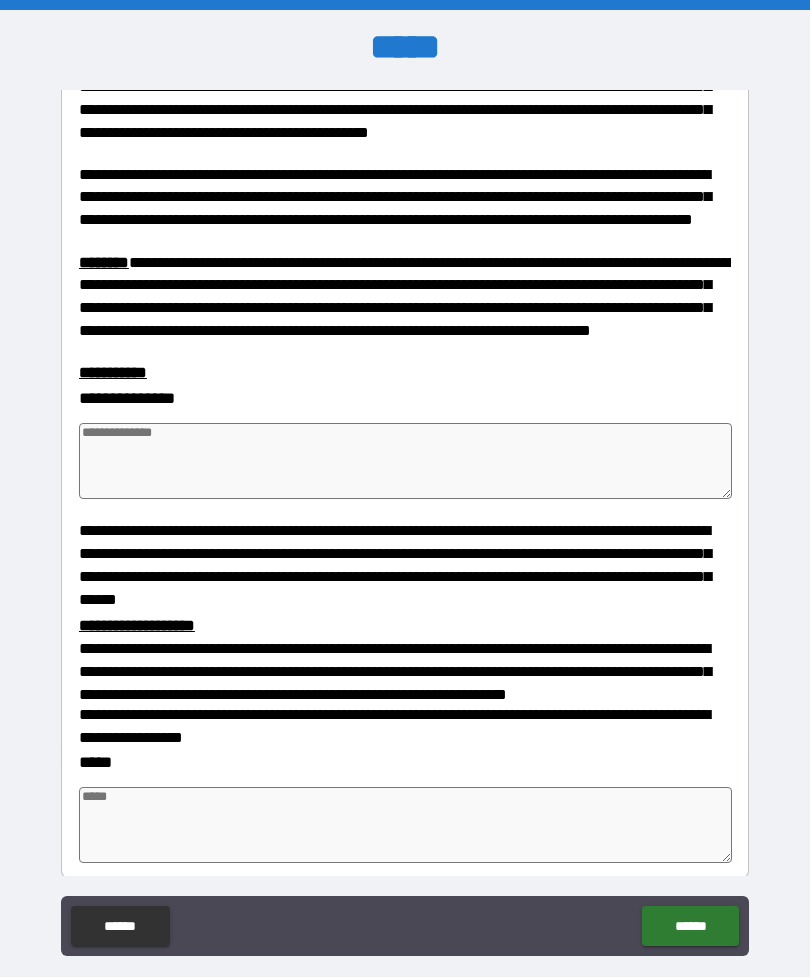 click at bounding box center [405, 461] 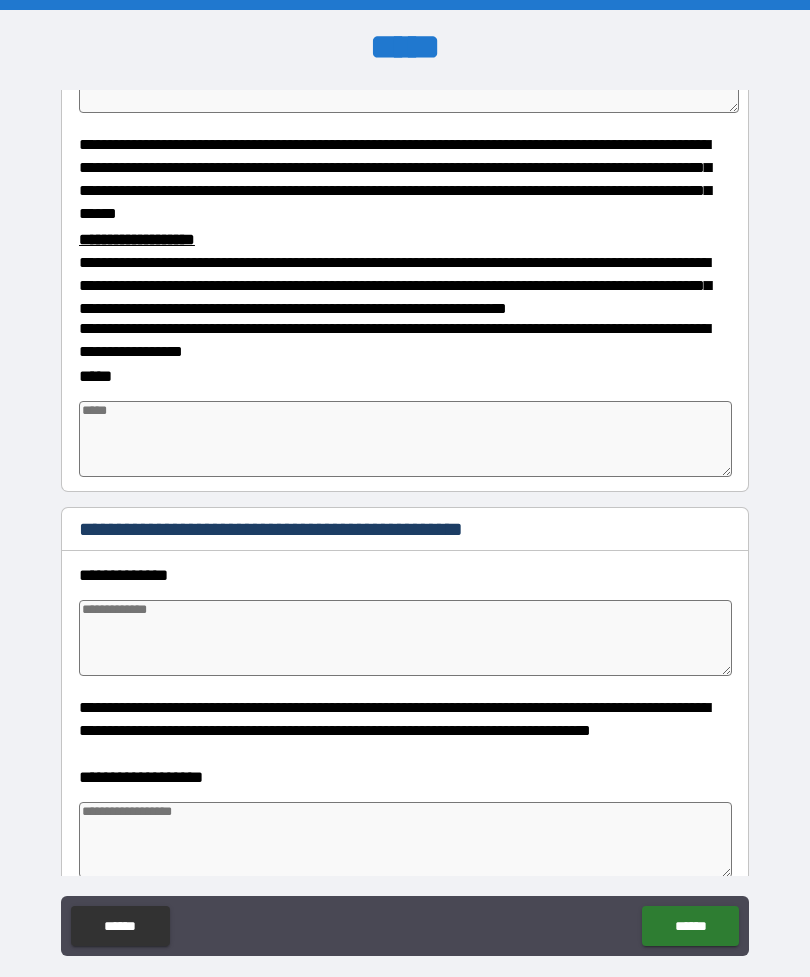 scroll, scrollTop: 1138, scrollLeft: 0, axis: vertical 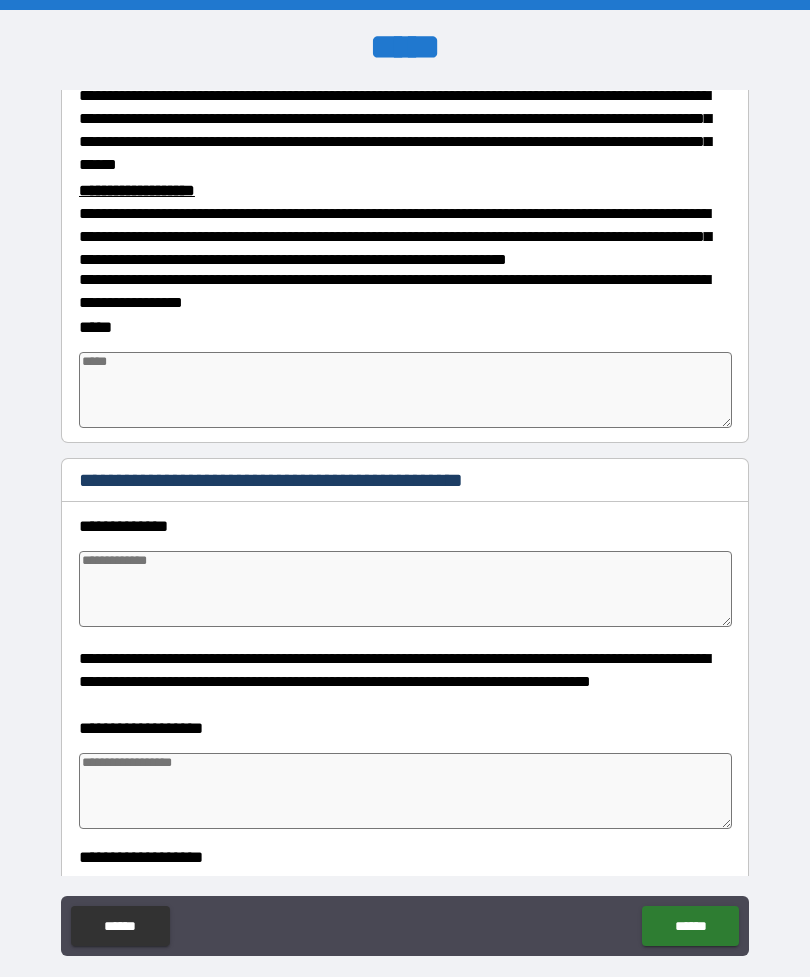 click at bounding box center (405, 390) 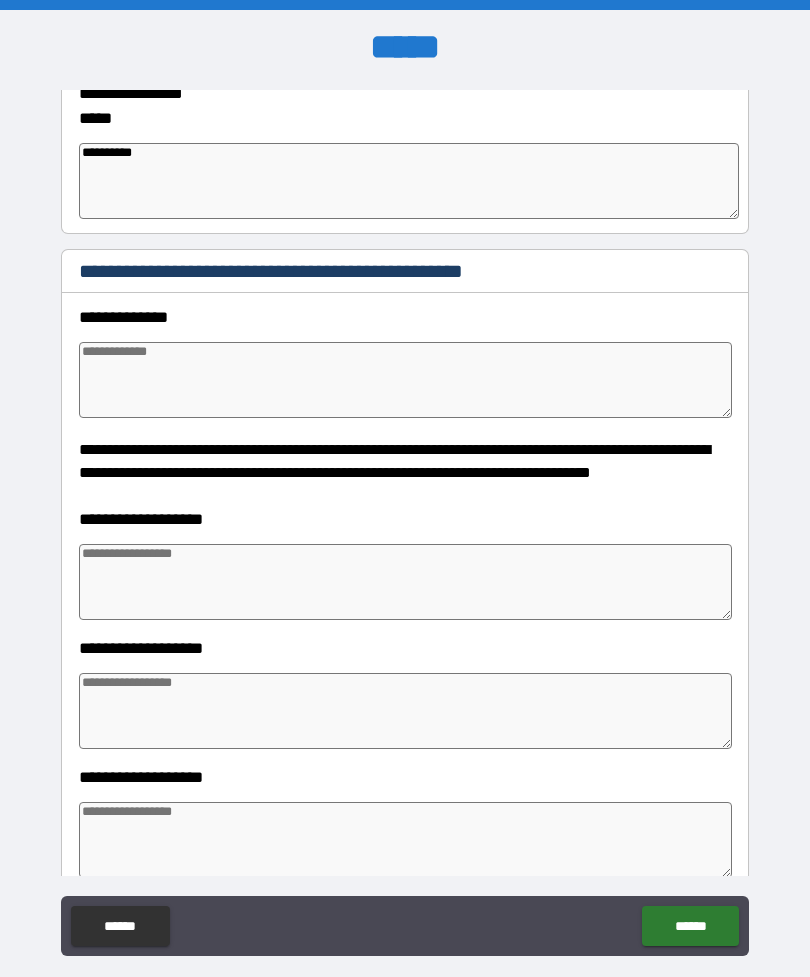 scroll, scrollTop: 1348, scrollLeft: 0, axis: vertical 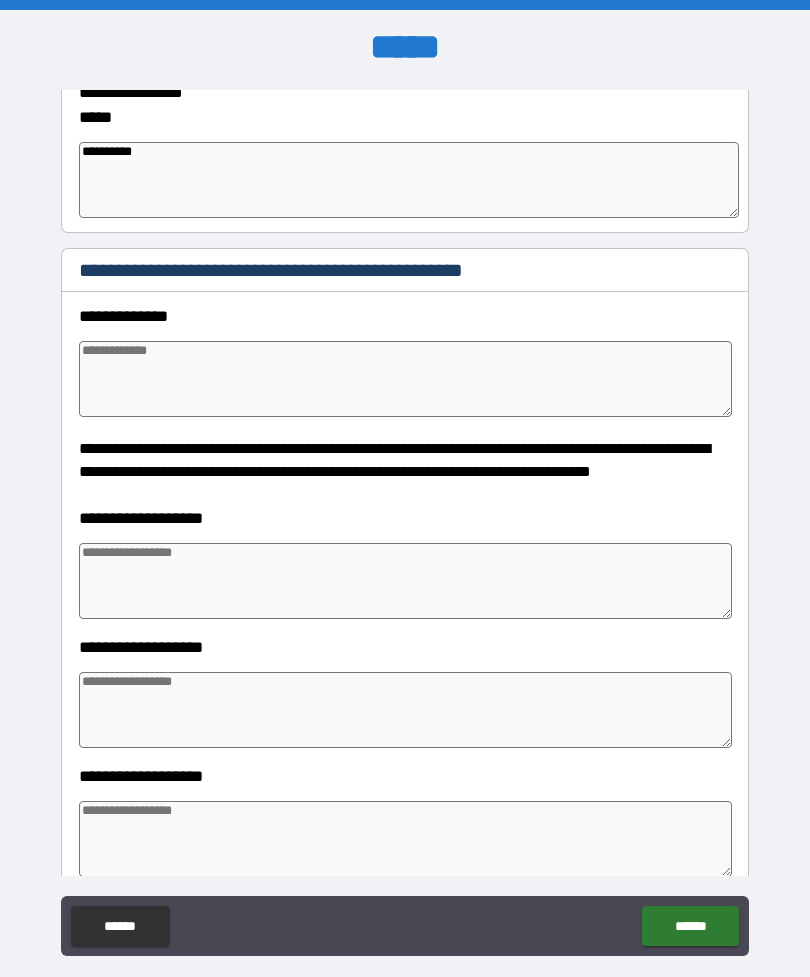 click at bounding box center [405, 379] 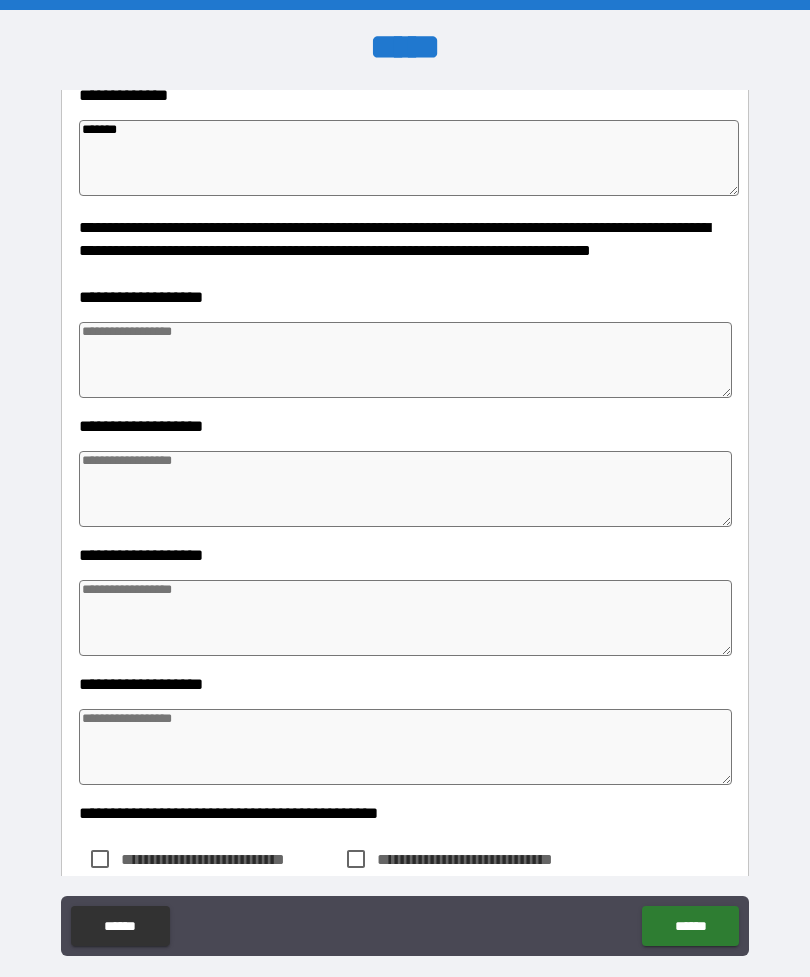 scroll, scrollTop: 1586, scrollLeft: 0, axis: vertical 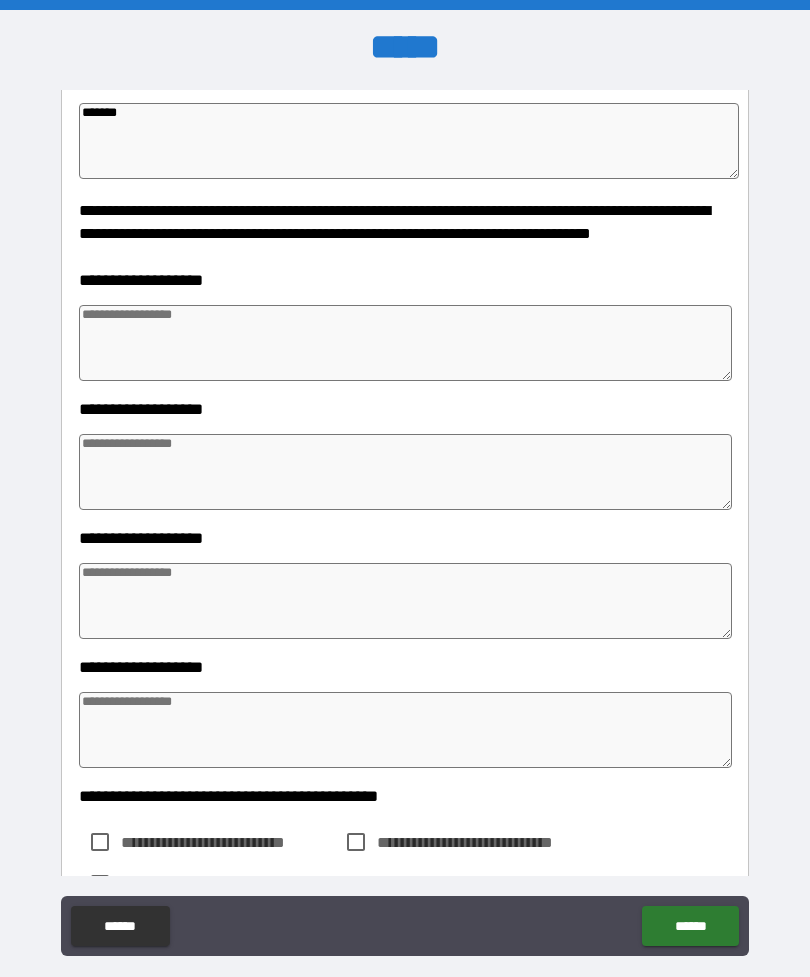 click at bounding box center (405, 343) 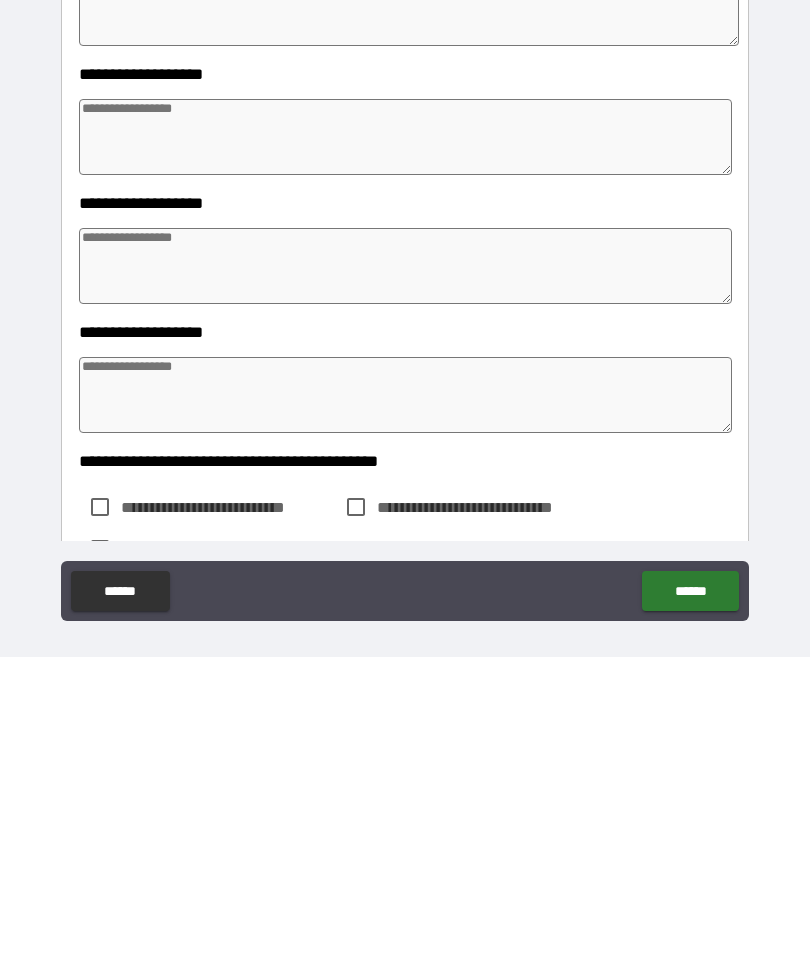 scroll, scrollTop: 64, scrollLeft: 0, axis: vertical 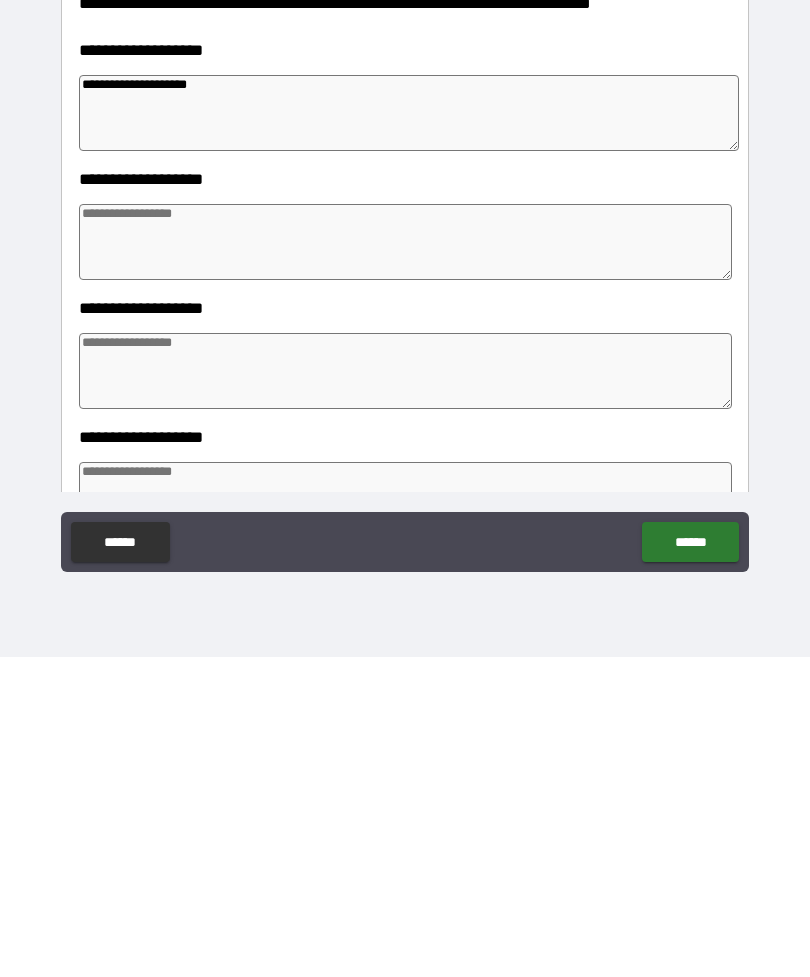 click at bounding box center (405, 562) 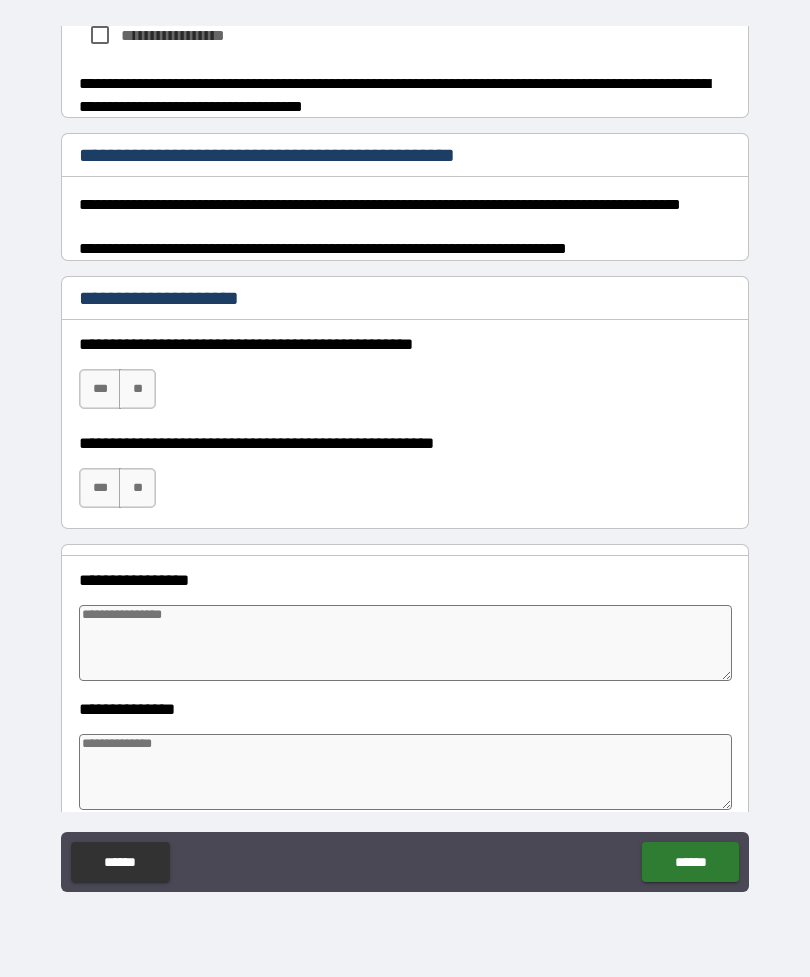 scroll, scrollTop: 2457, scrollLeft: 0, axis: vertical 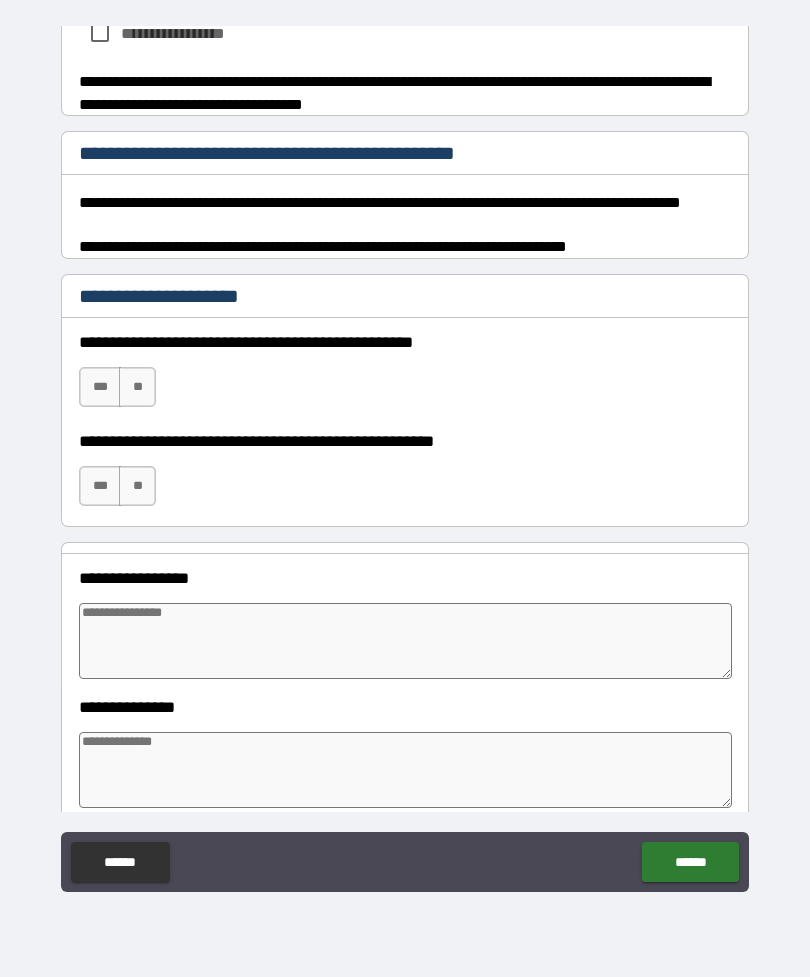 click on "***" at bounding box center (100, 387) 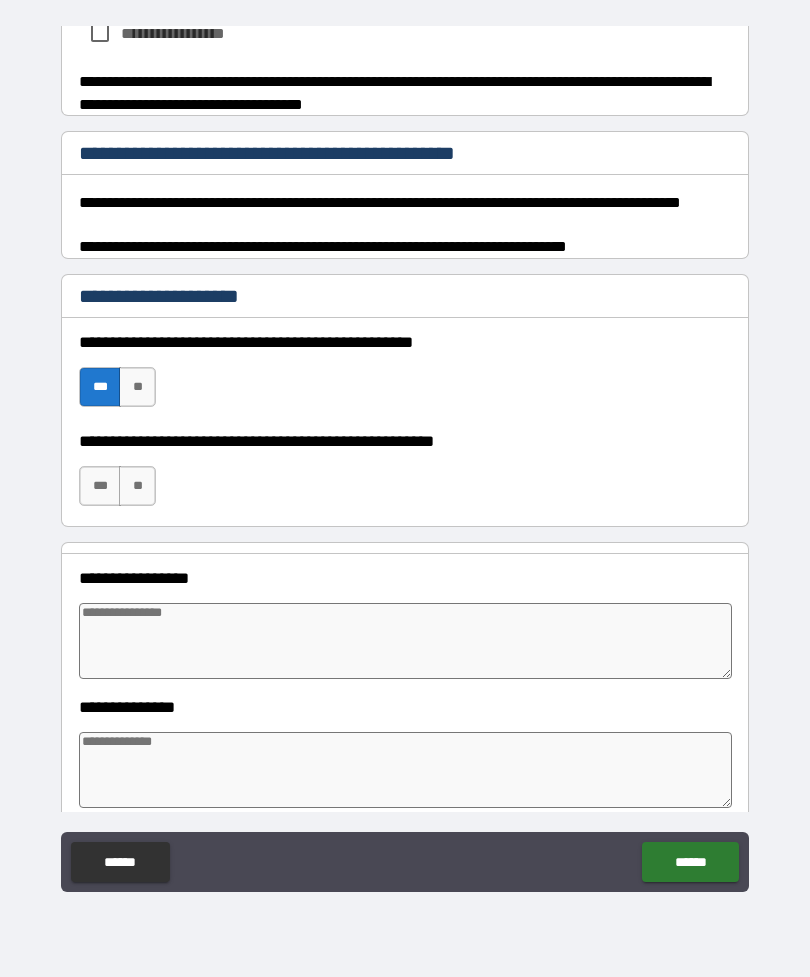 click on "**" at bounding box center [137, 486] 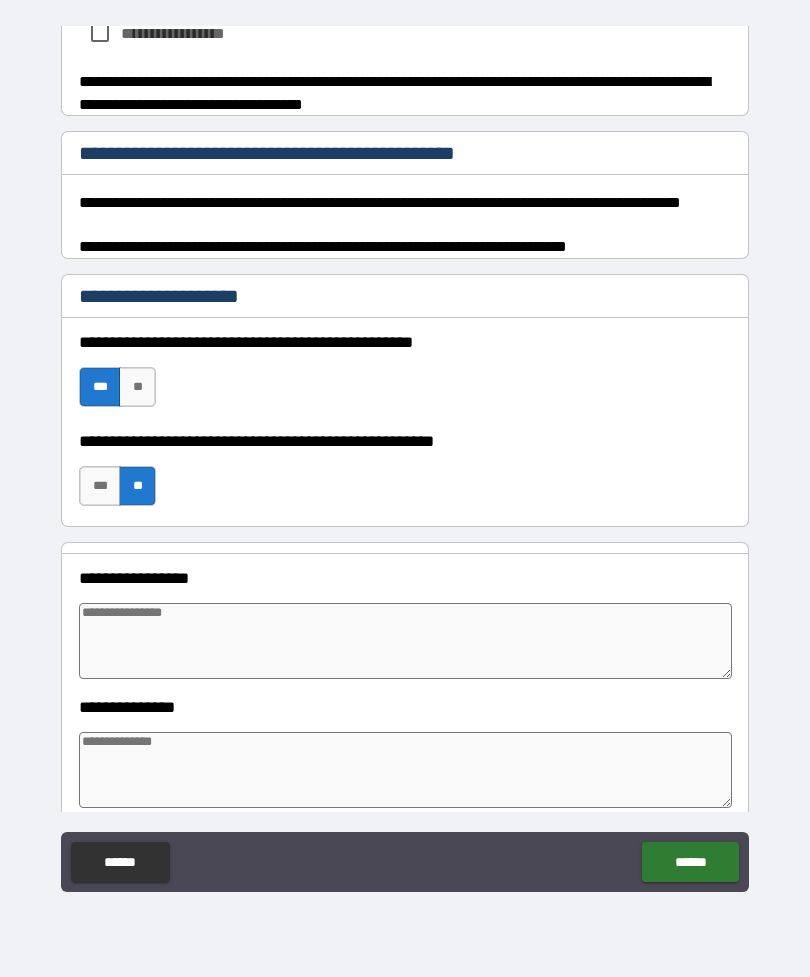 click at bounding box center [405, 641] 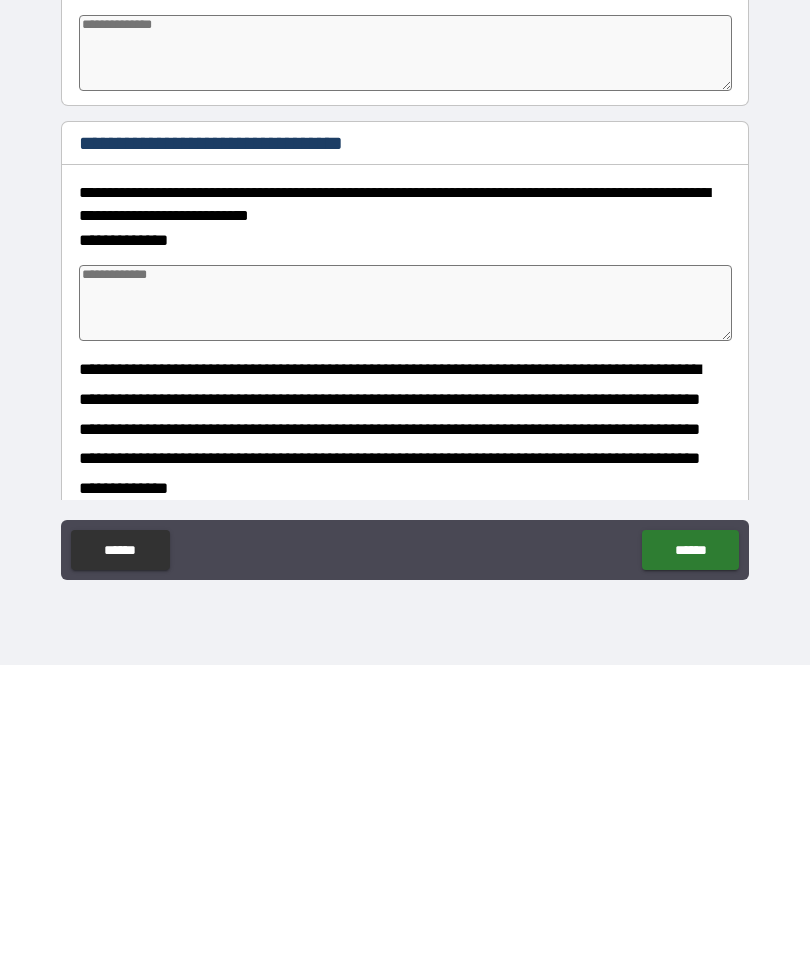 scroll, scrollTop: 2887, scrollLeft: 0, axis: vertical 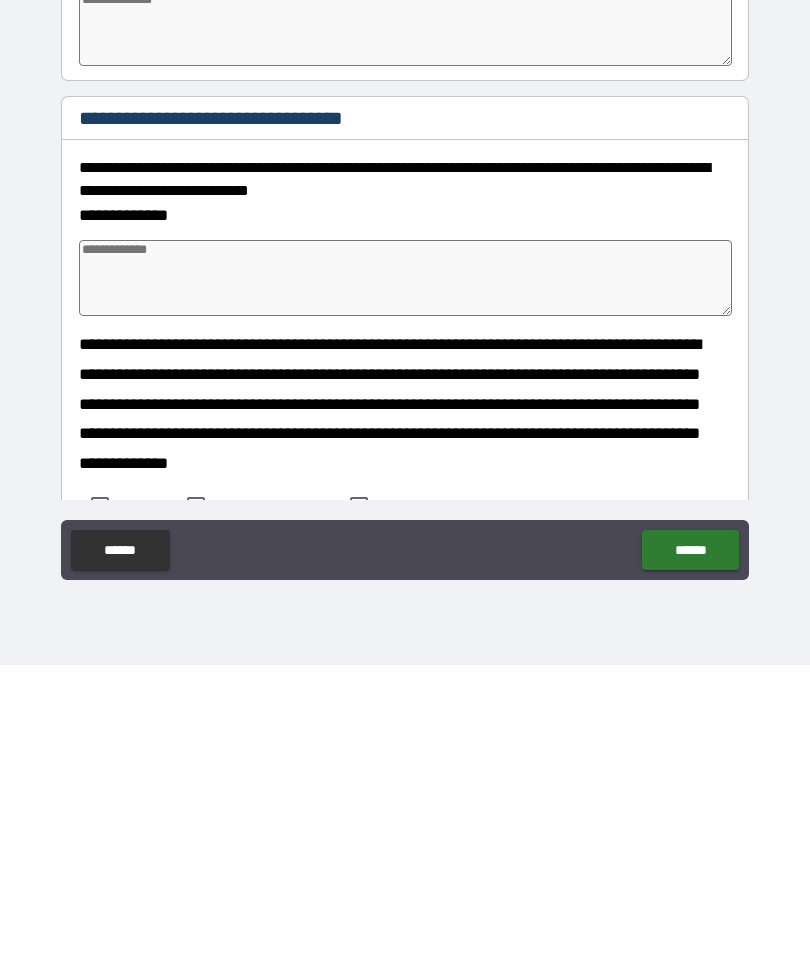 click at bounding box center [405, 590] 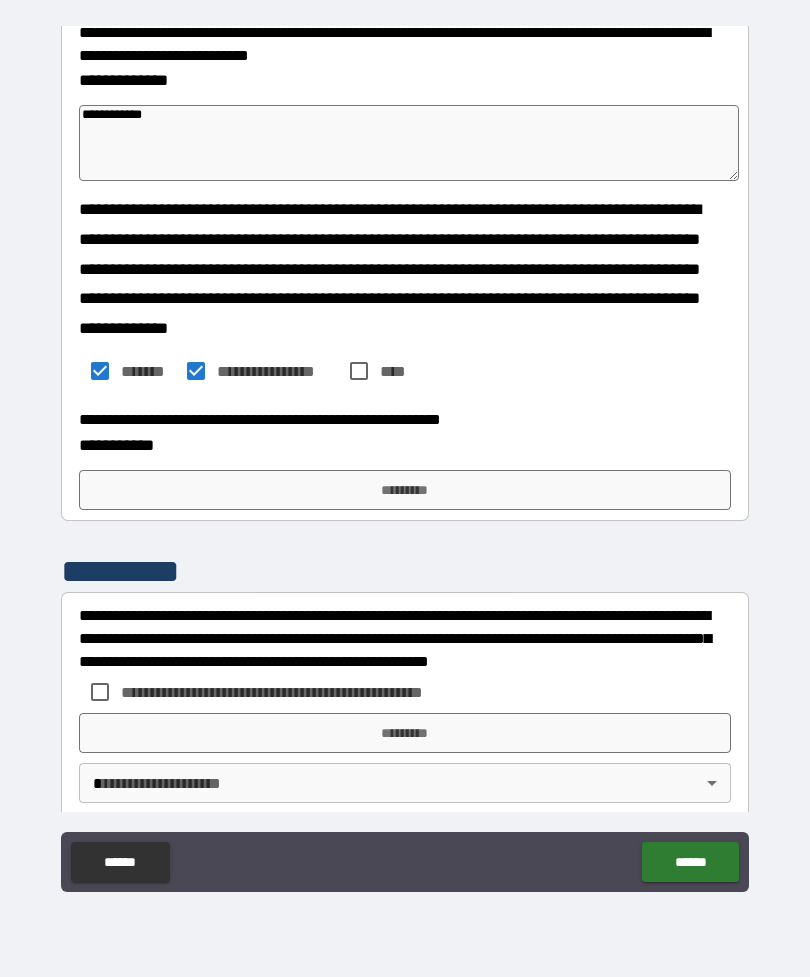 scroll, scrollTop: 3336, scrollLeft: 0, axis: vertical 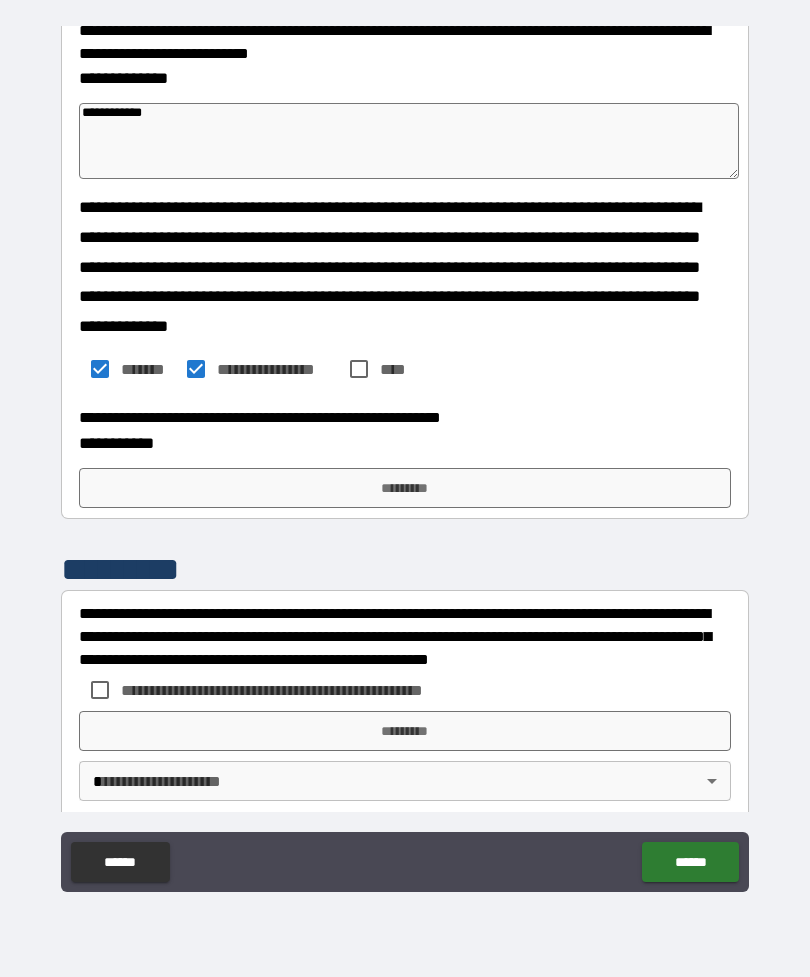 click on "*********" at bounding box center (405, 488) 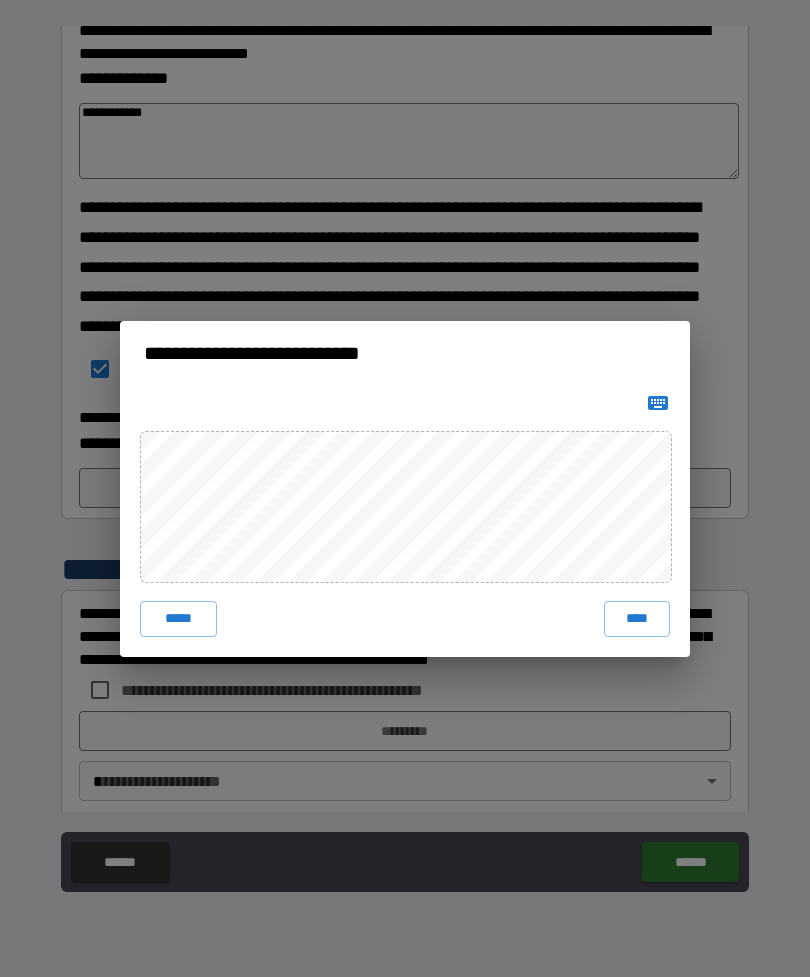 click on "****" at bounding box center [637, 619] 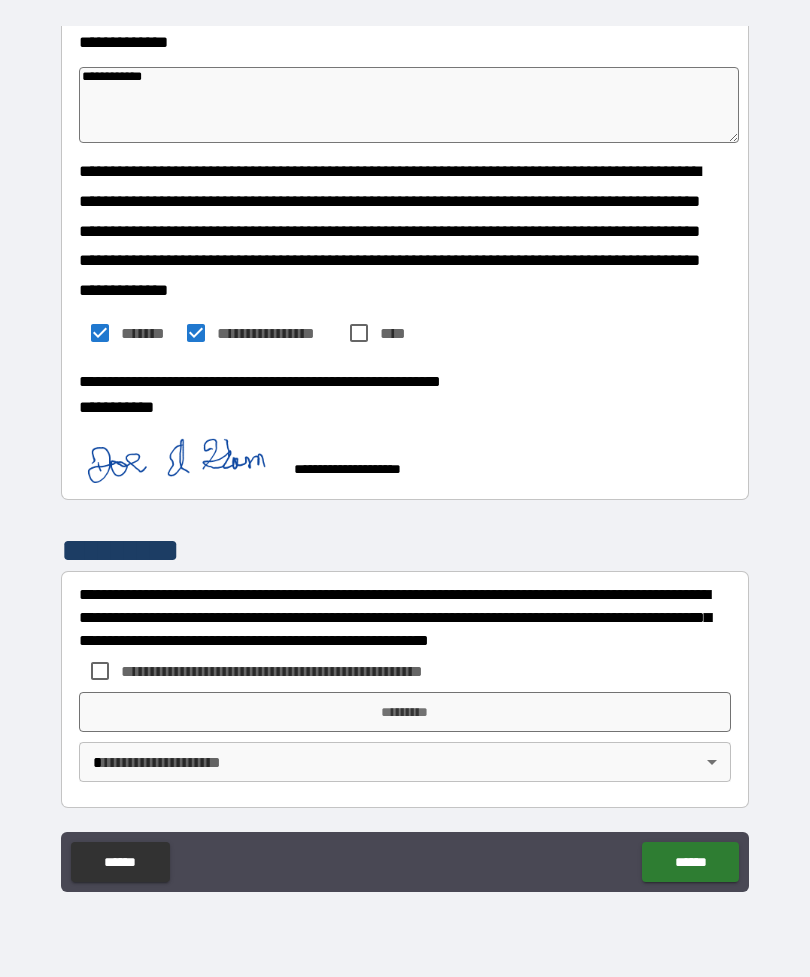 scroll, scrollTop: 3371, scrollLeft: 0, axis: vertical 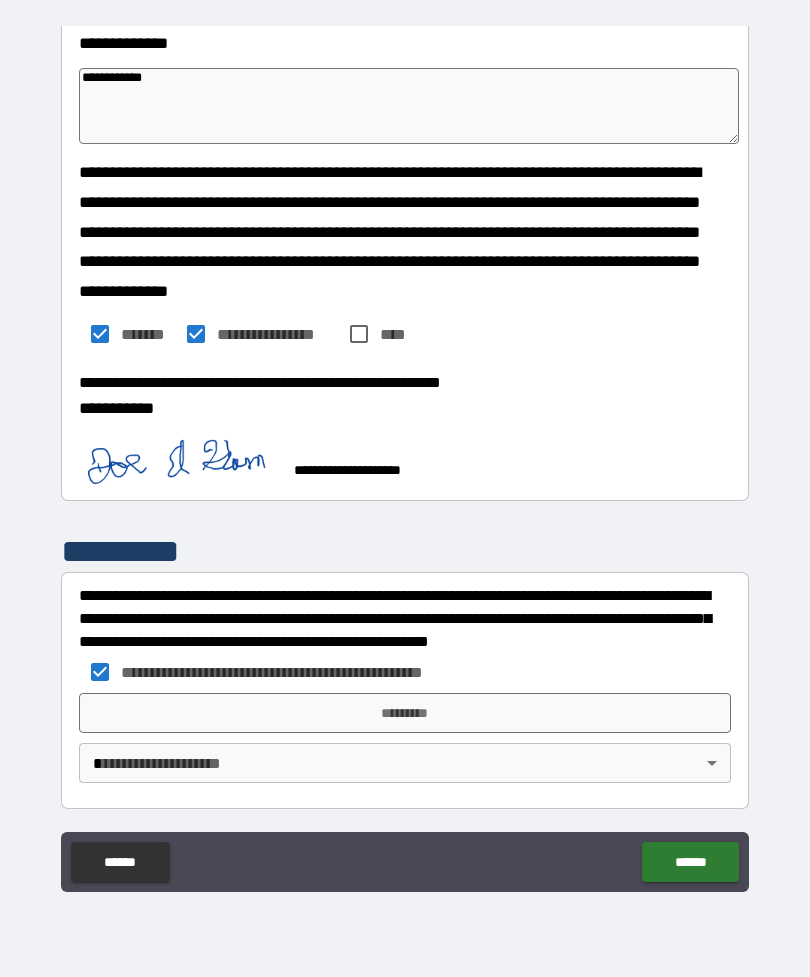 click on "*********" at bounding box center [405, 713] 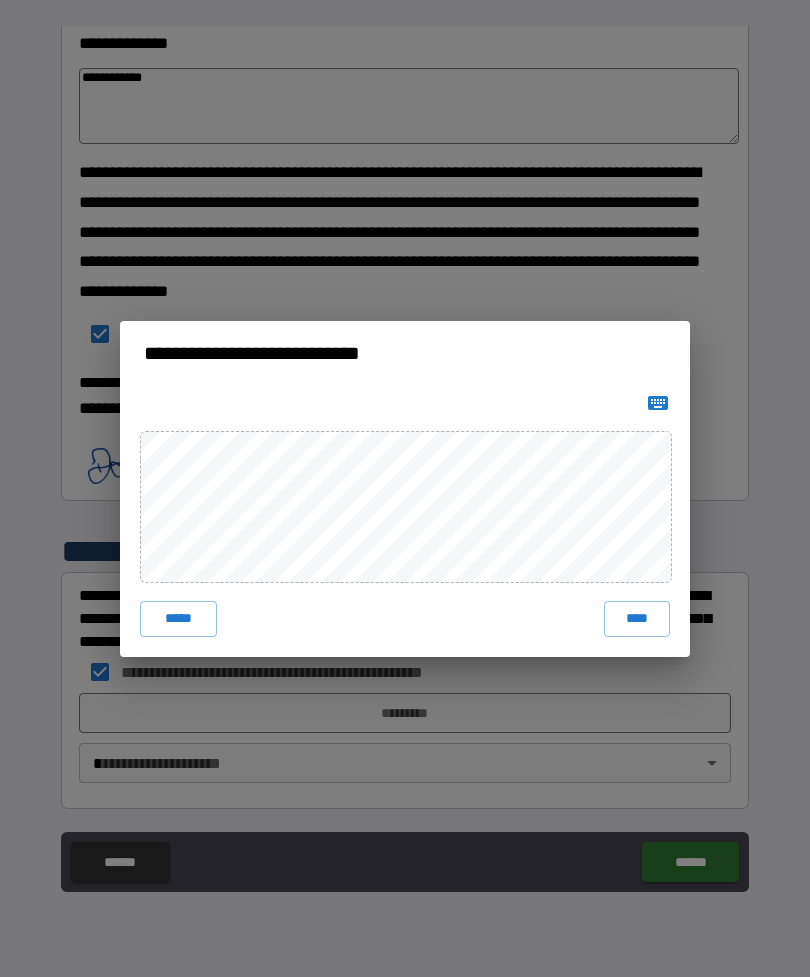 click on "****" at bounding box center [637, 619] 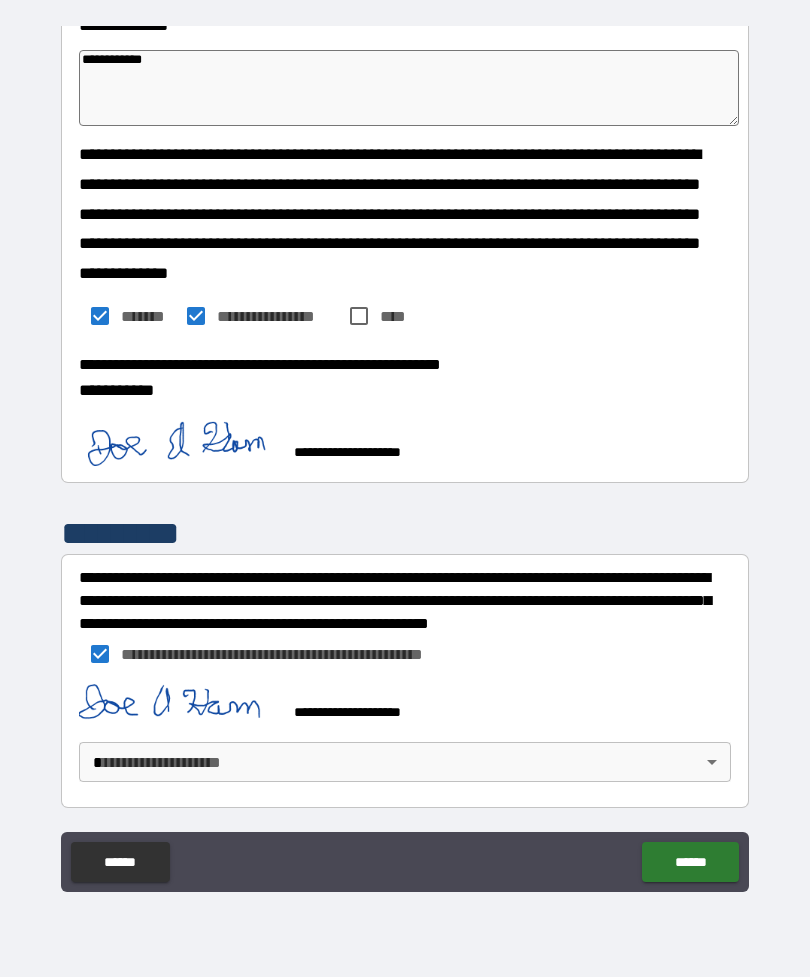 scroll, scrollTop: 3388, scrollLeft: 0, axis: vertical 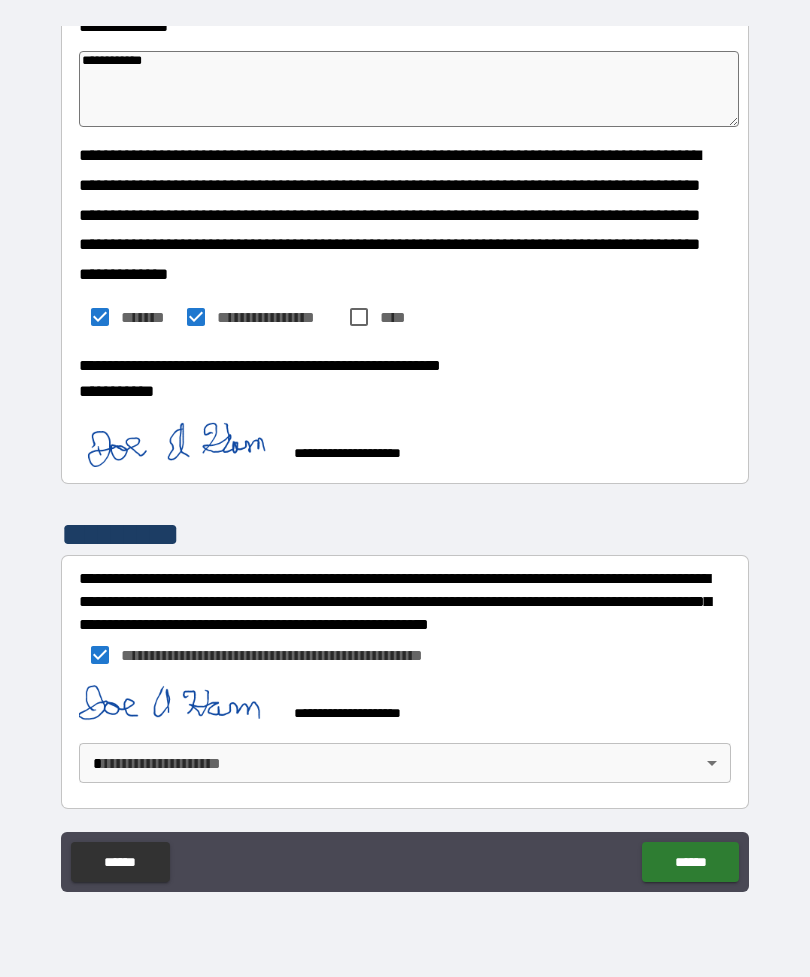 click on "**********" at bounding box center (405, 456) 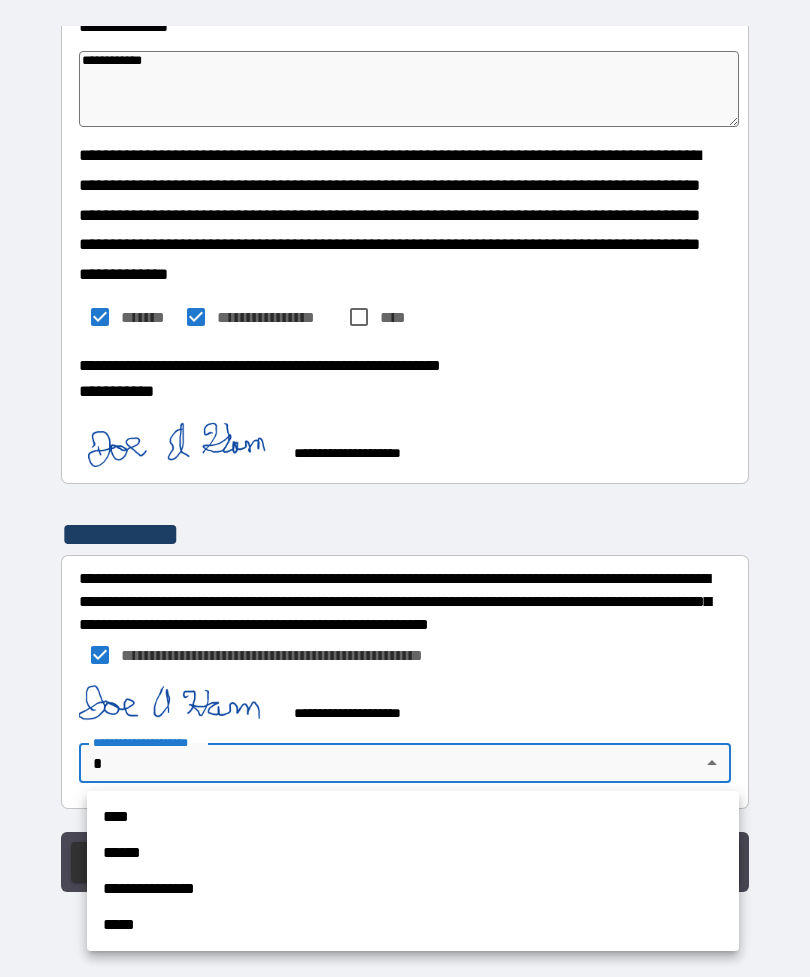click on "****" at bounding box center [413, 817] 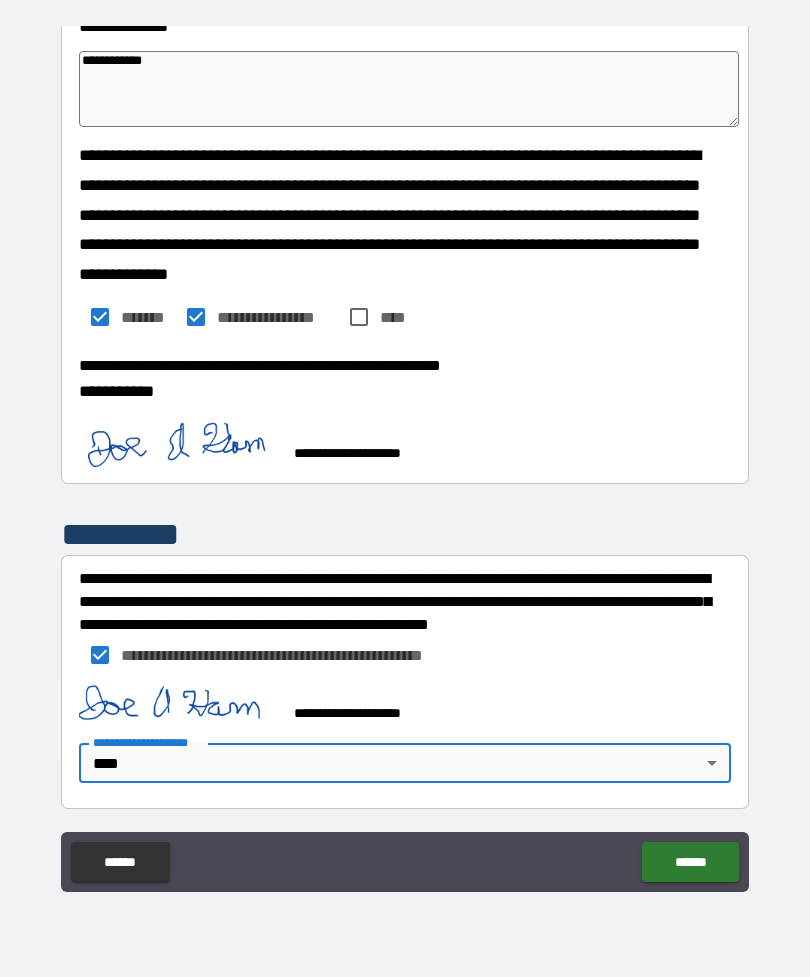 click on "******" at bounding box center [690, 862] 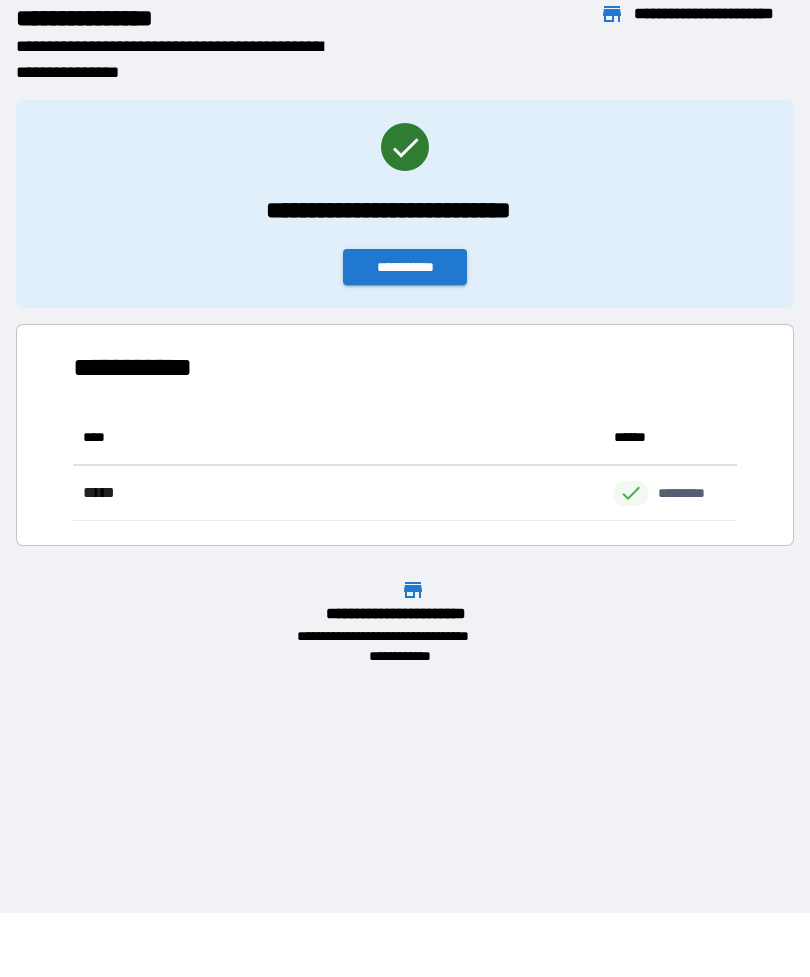 scroll, scrollTop: 1, scrollLeft: 1, axis: both 